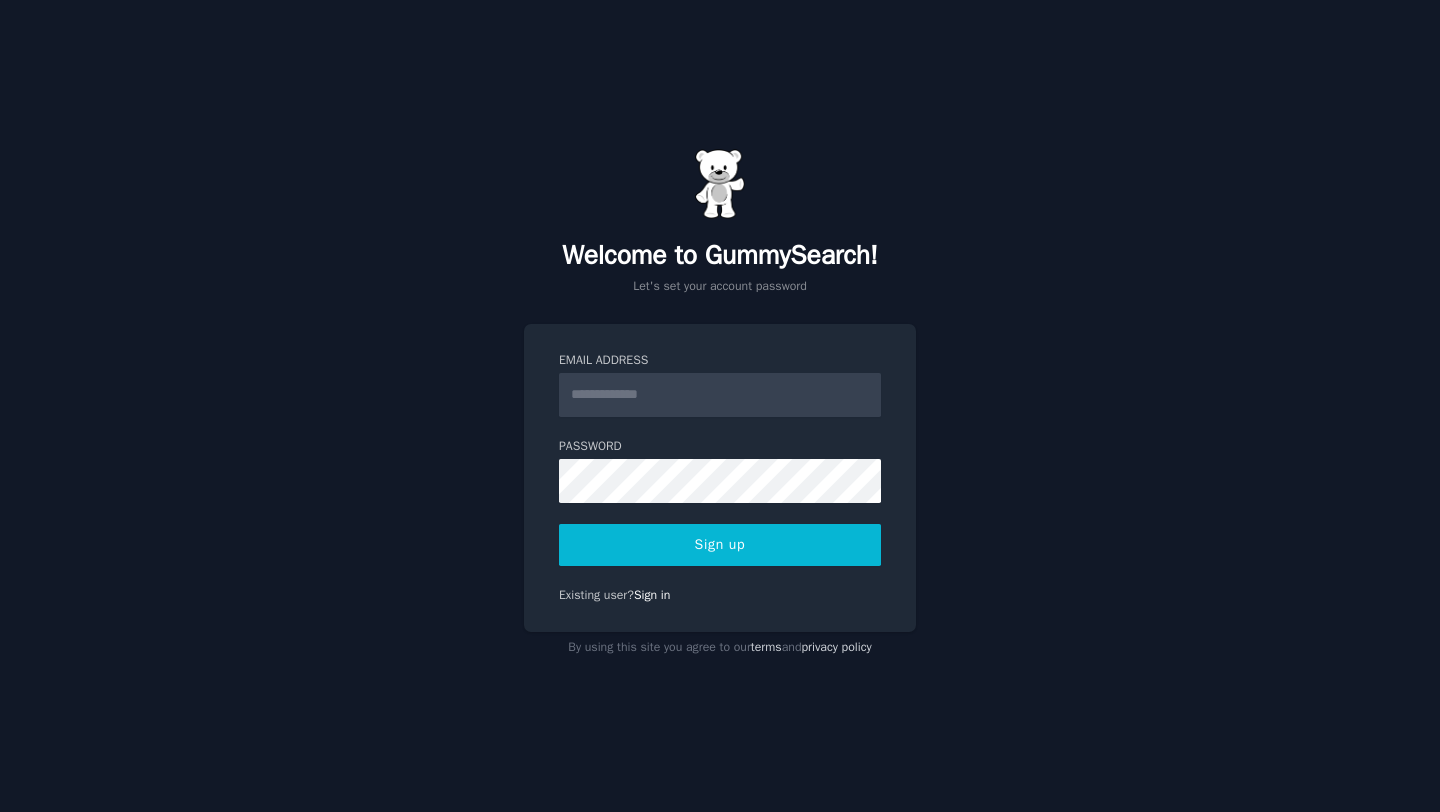 scroll, scrollTop: 0, scrollLeft: 0, axis: both 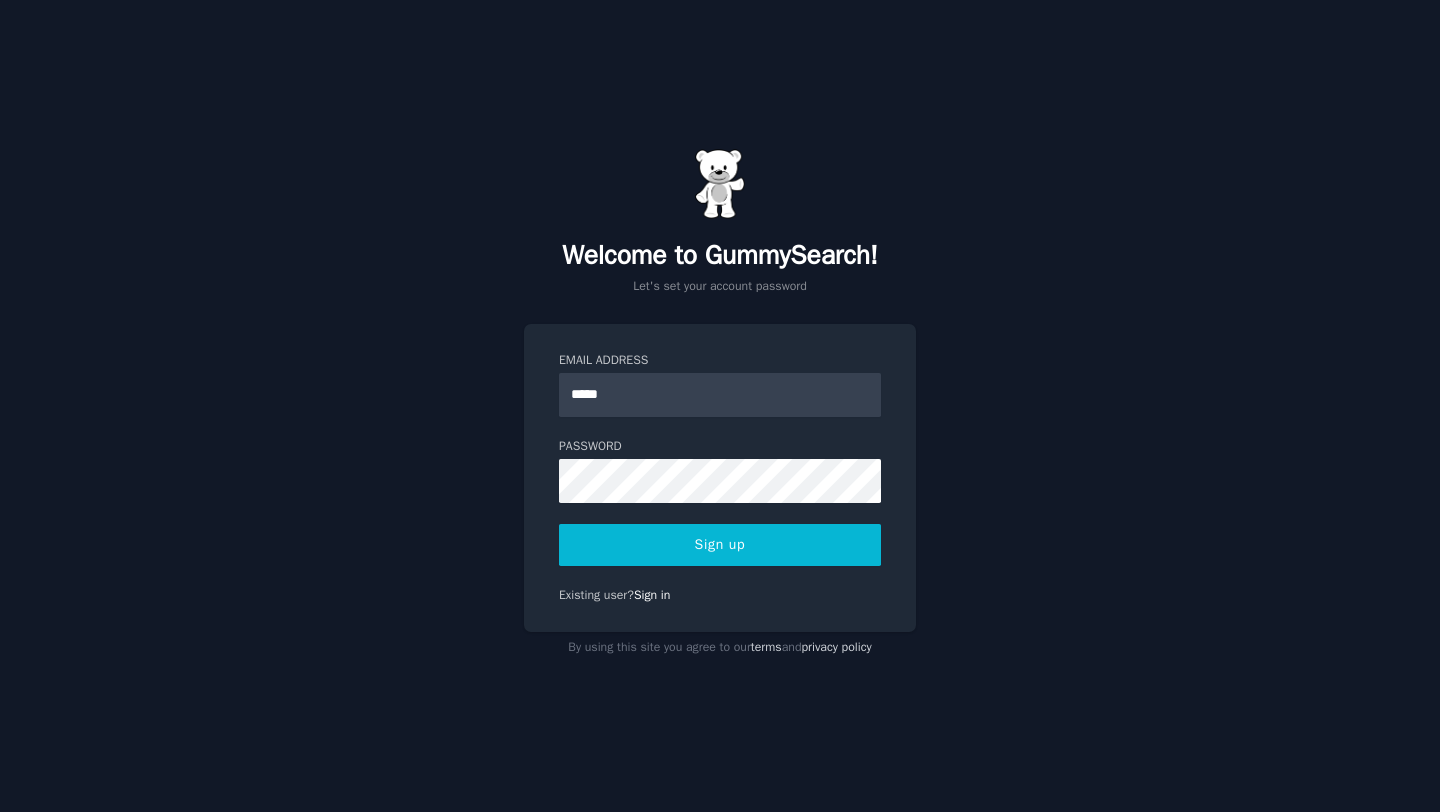 type on "**********" 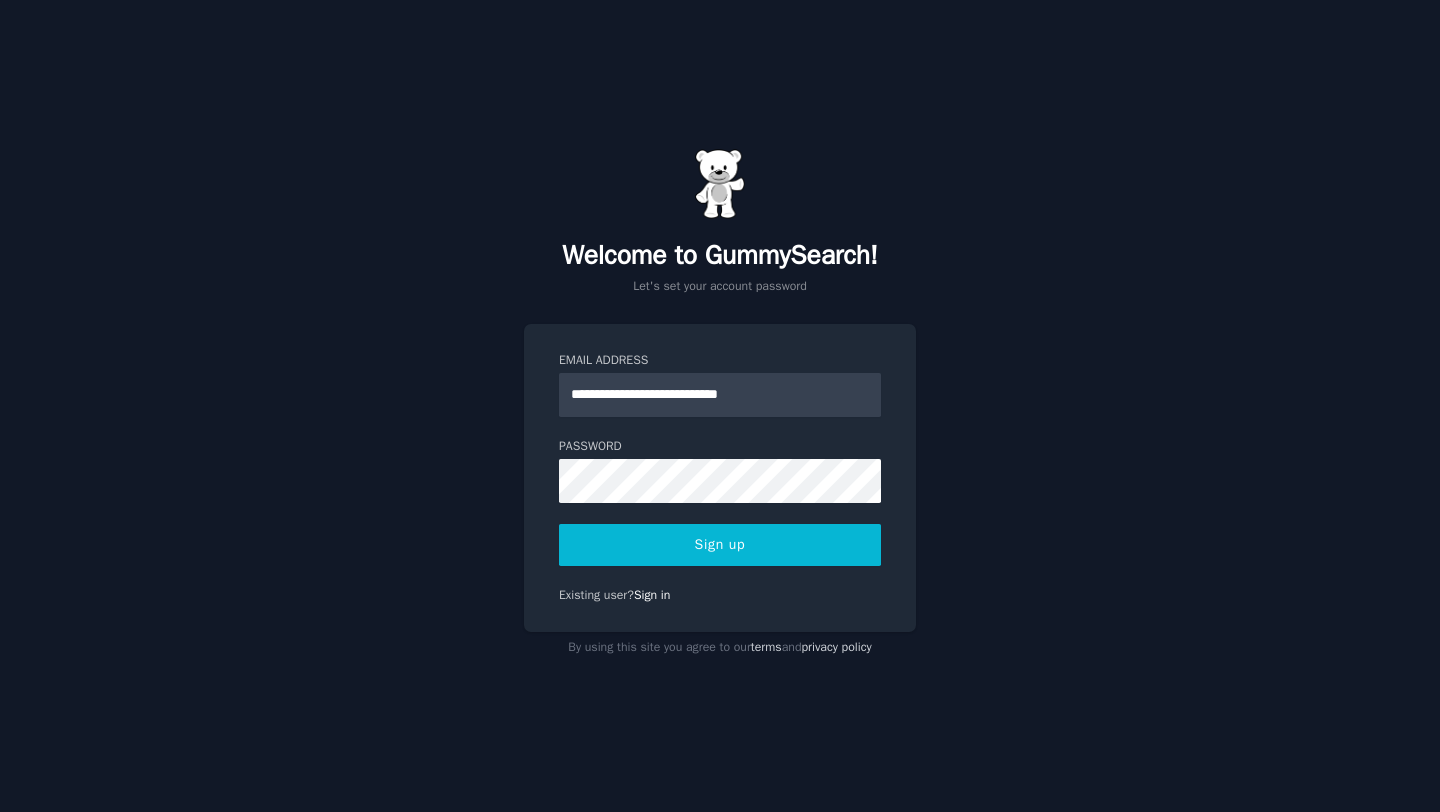 click on "Sign up" at bounding box center [720, 545] 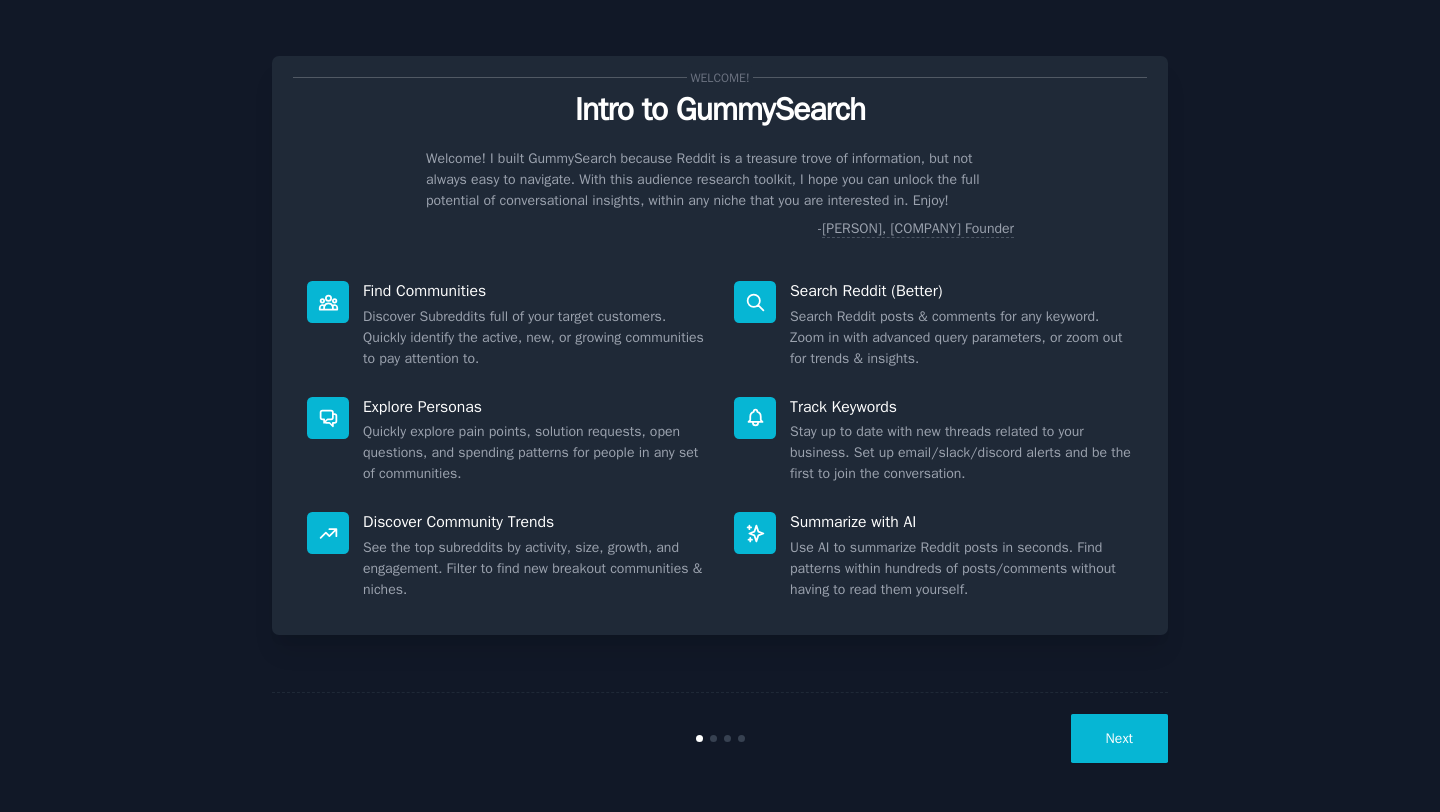 scroll, scrollTop: 0, scrollLeft: 0, axis: both 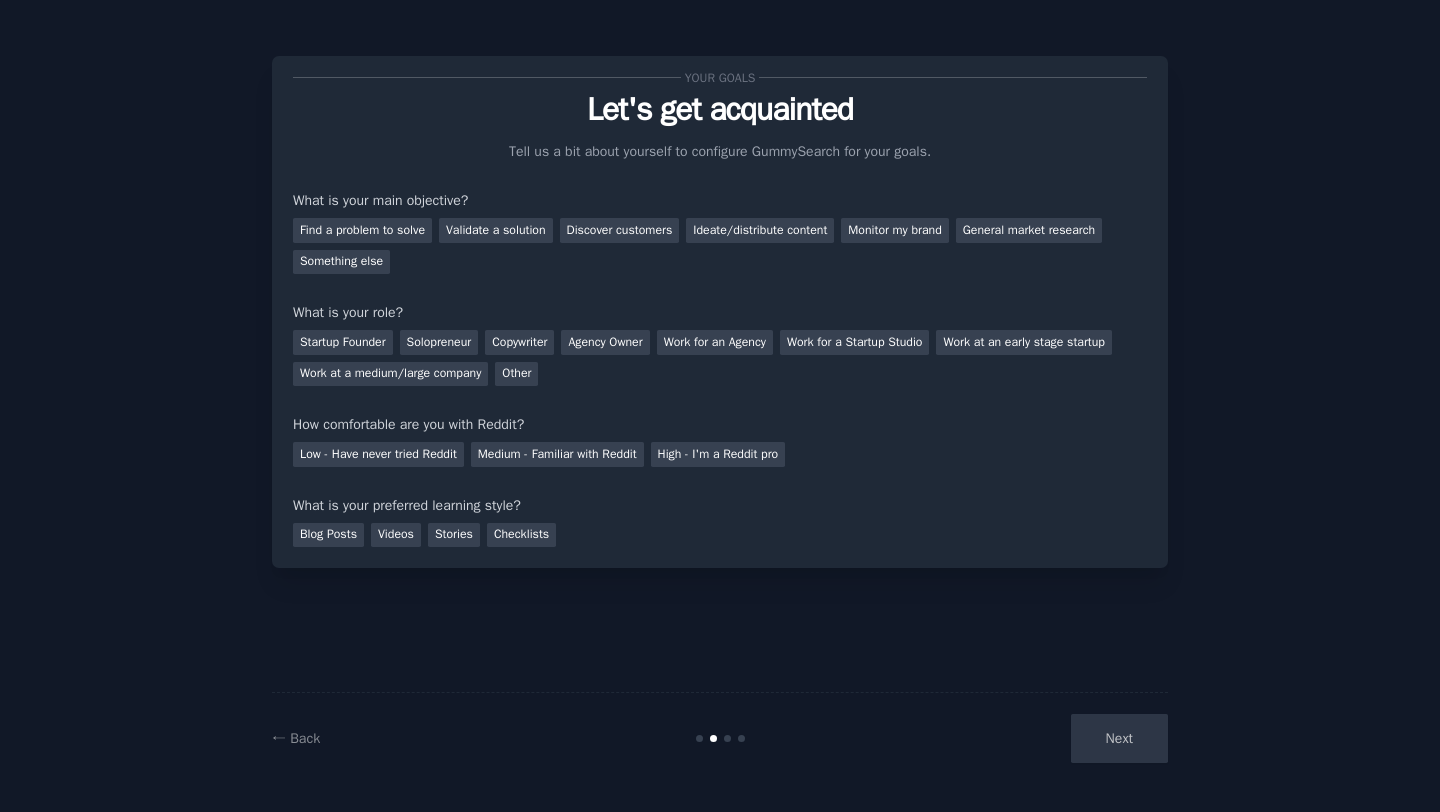click on "Next" at bounding box center (1018, 738) 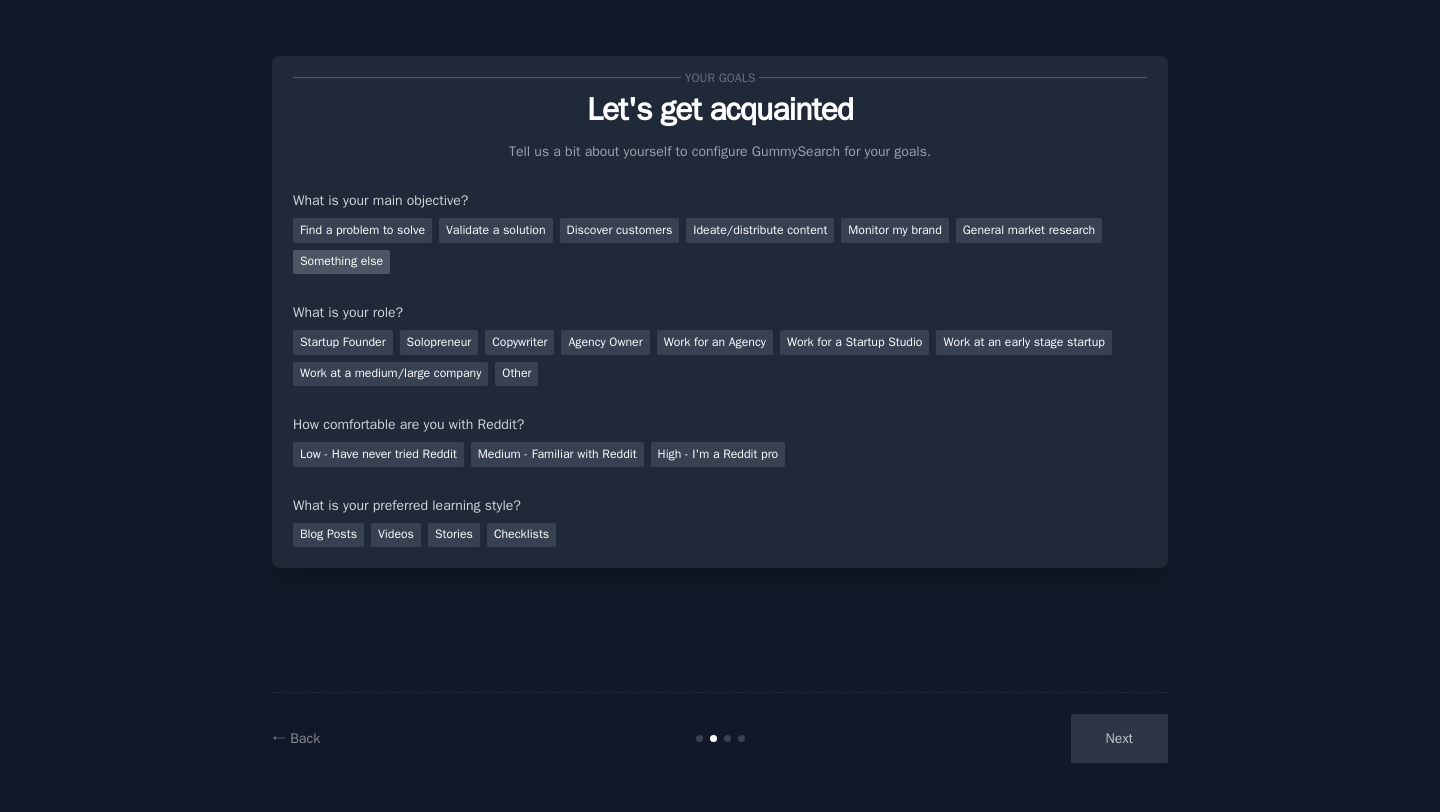 click on "Something else" at bounding box center [341, 262] 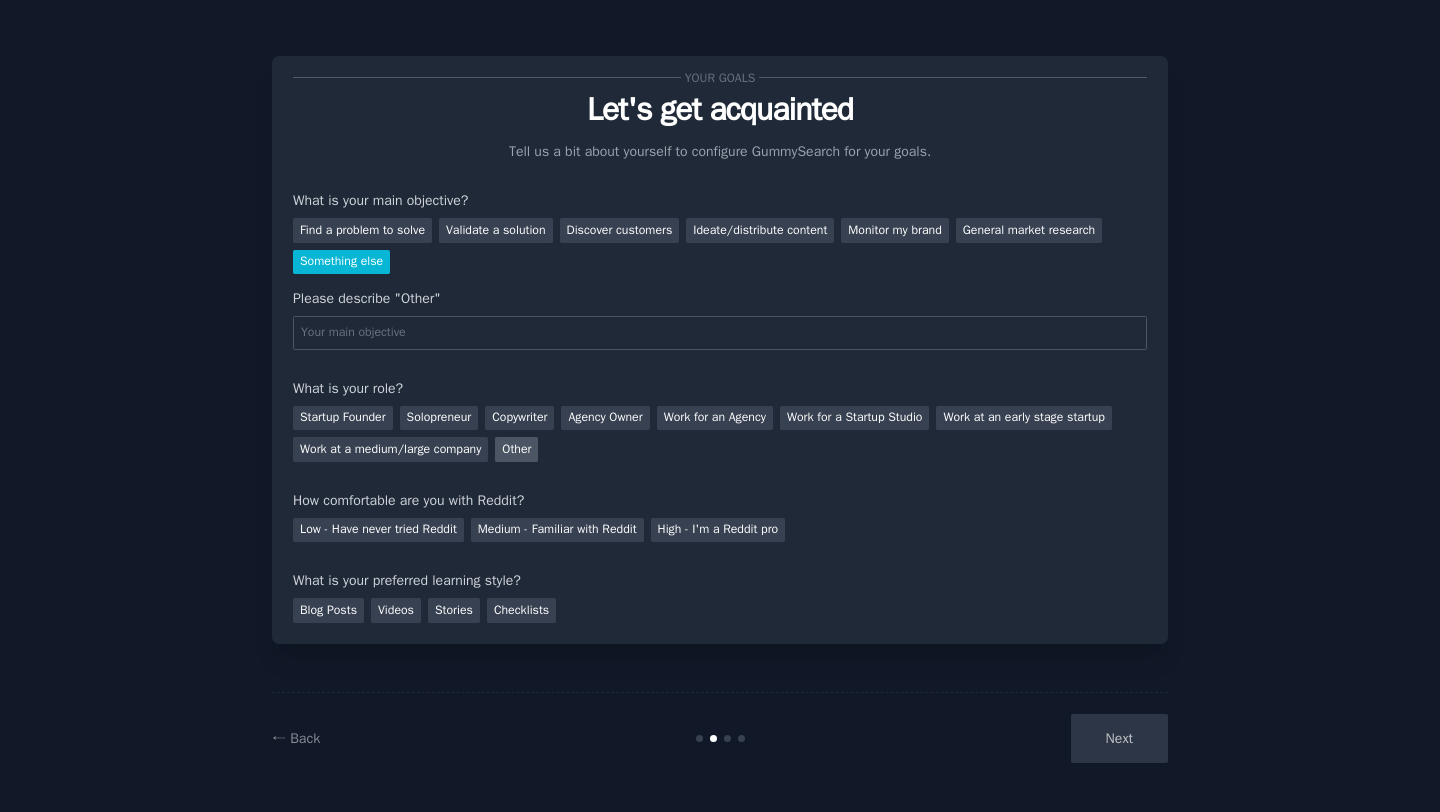 click on "Other" at bounding box center [516, 449] 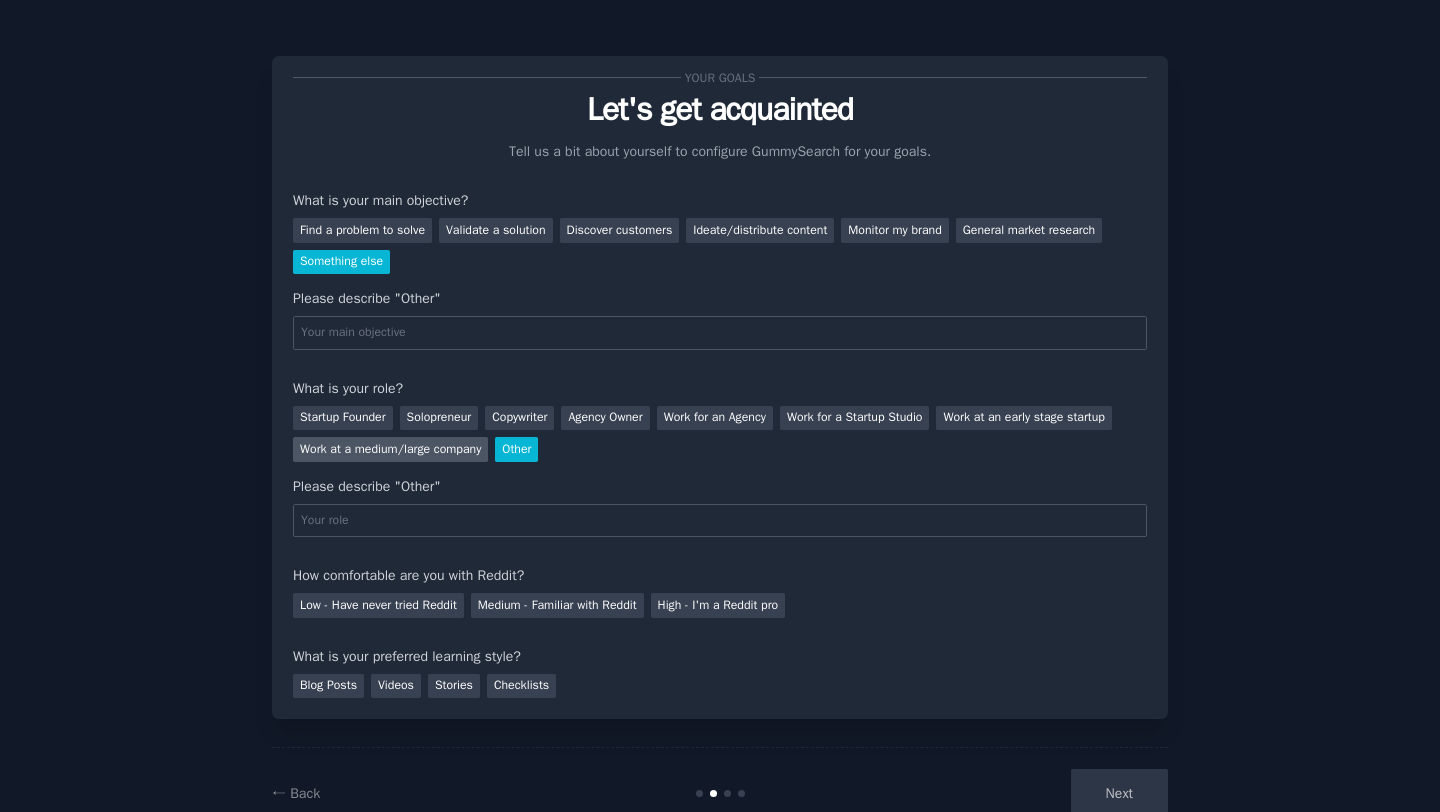 click on "Work at a medium/large company" at bounding box center (390, 449) 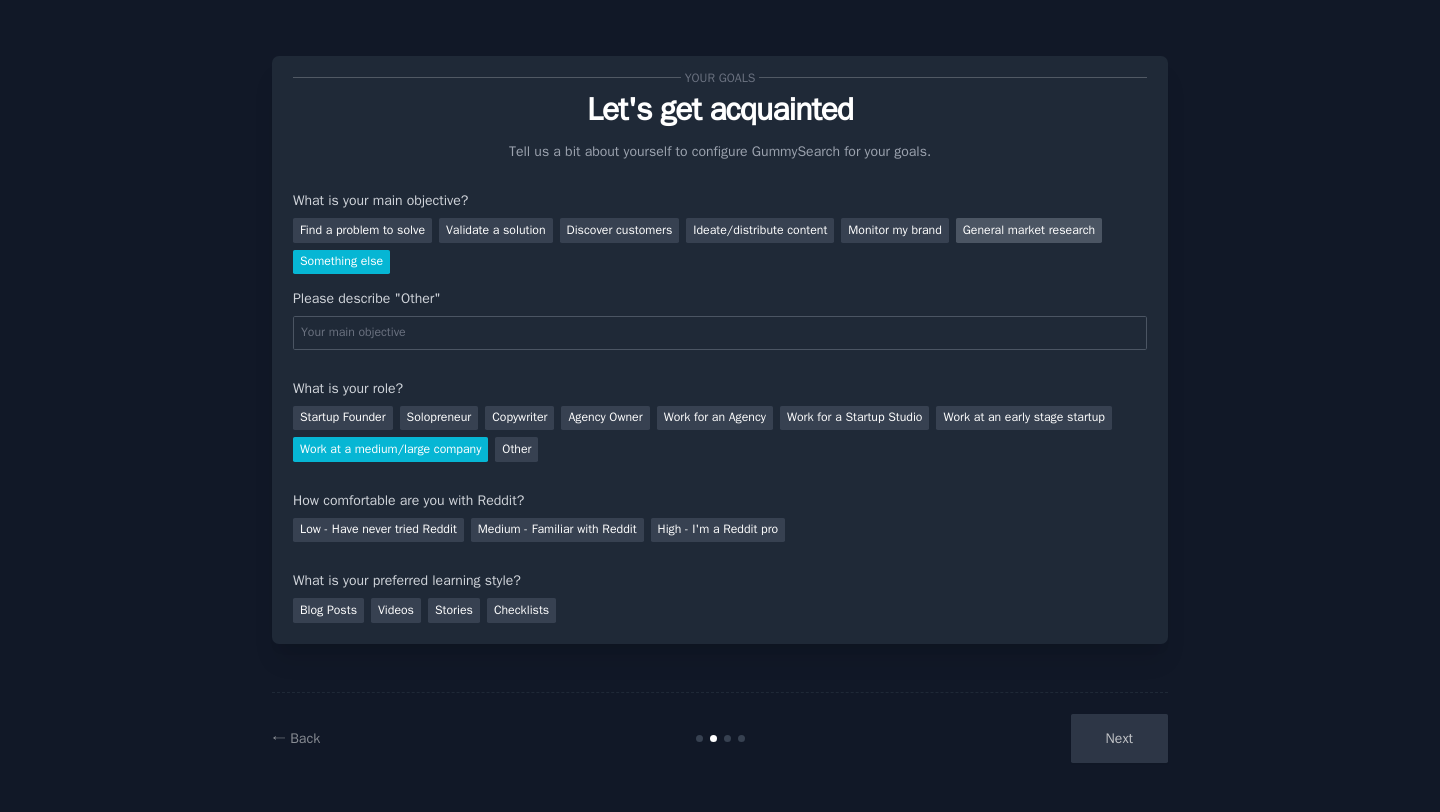 click on "General market research" at bounding box center (1029, 230) 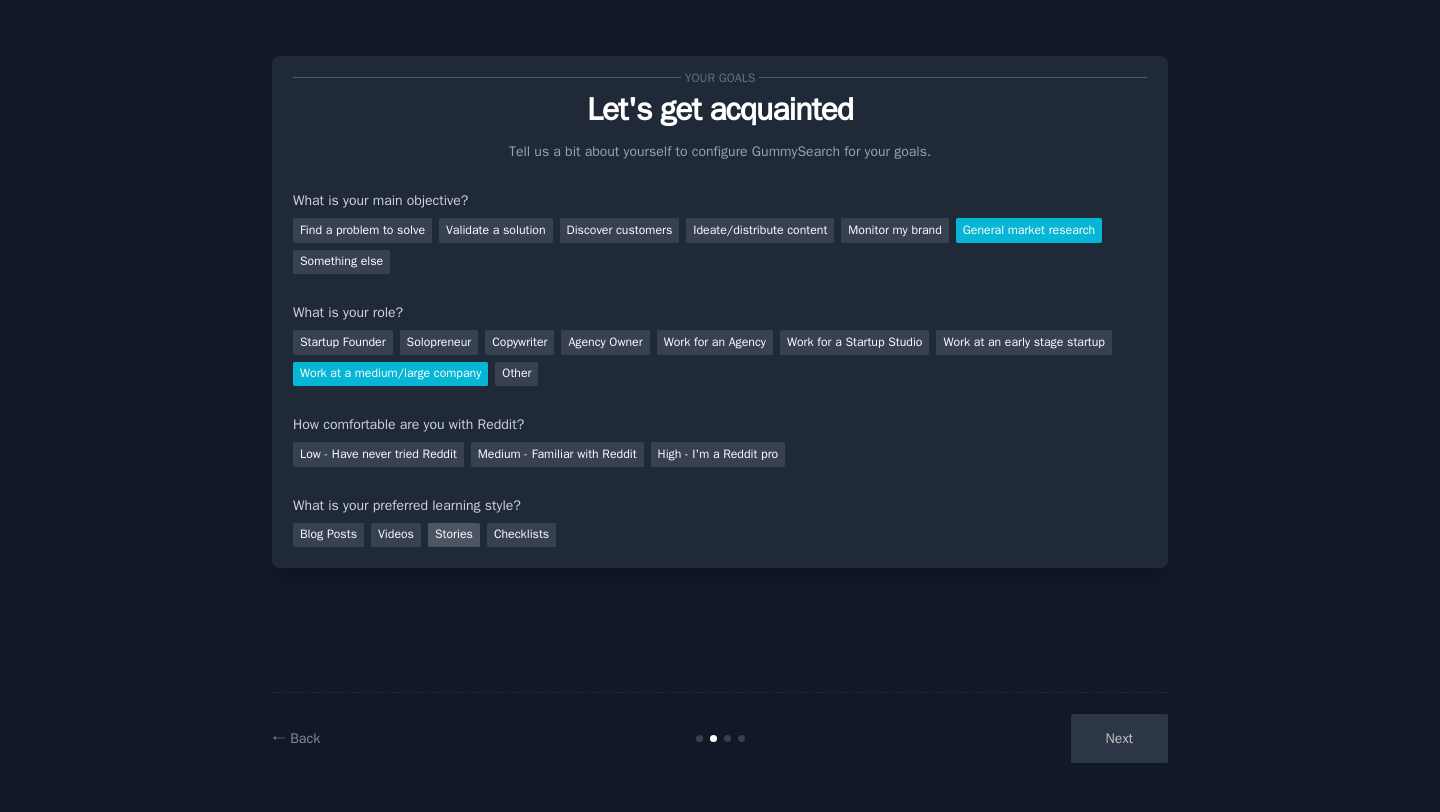 click on "Stories" at bounding box center (454, 535) 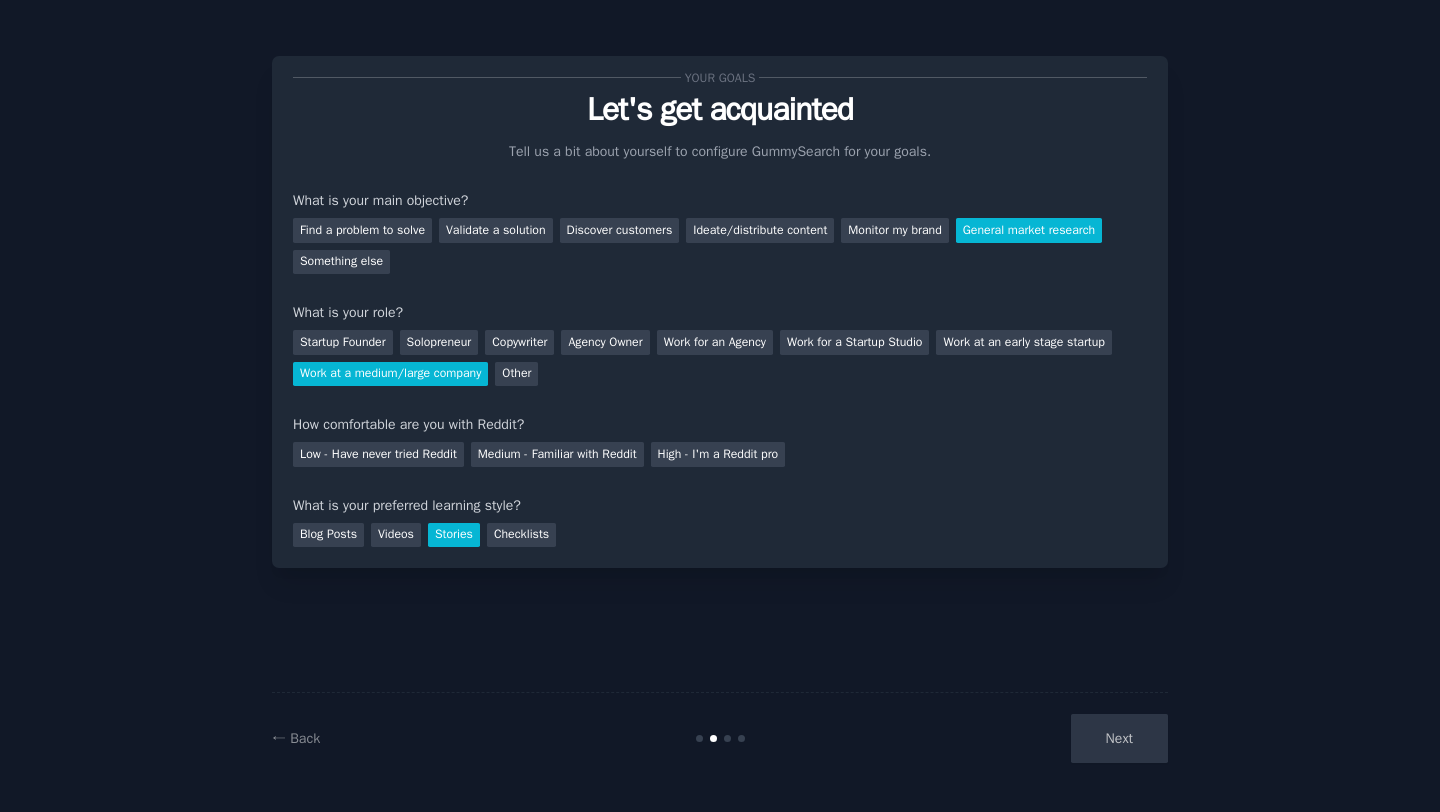click on "Stories" at bounding box center [454, 535] 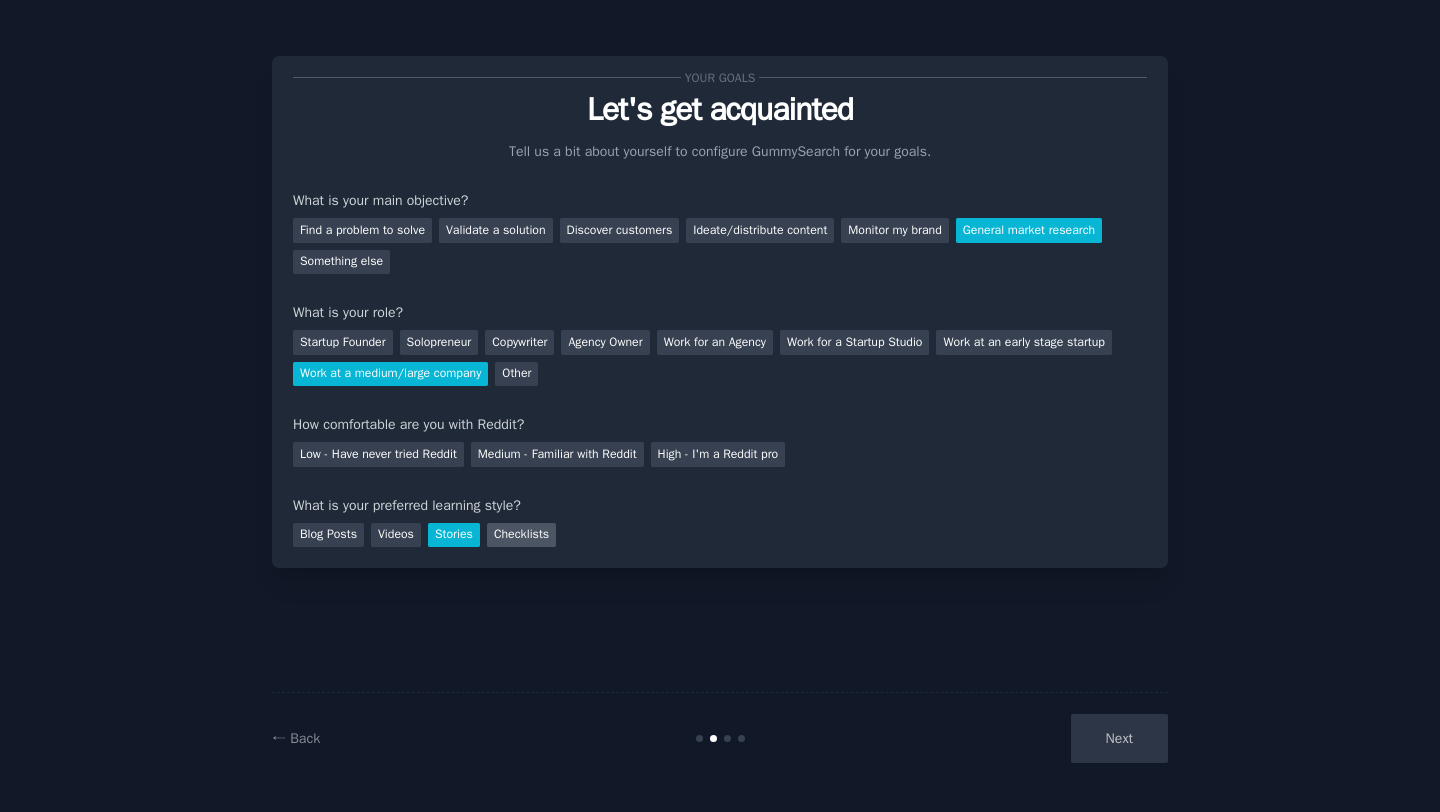 click on "Checklists" at bounding box center (521, 535) 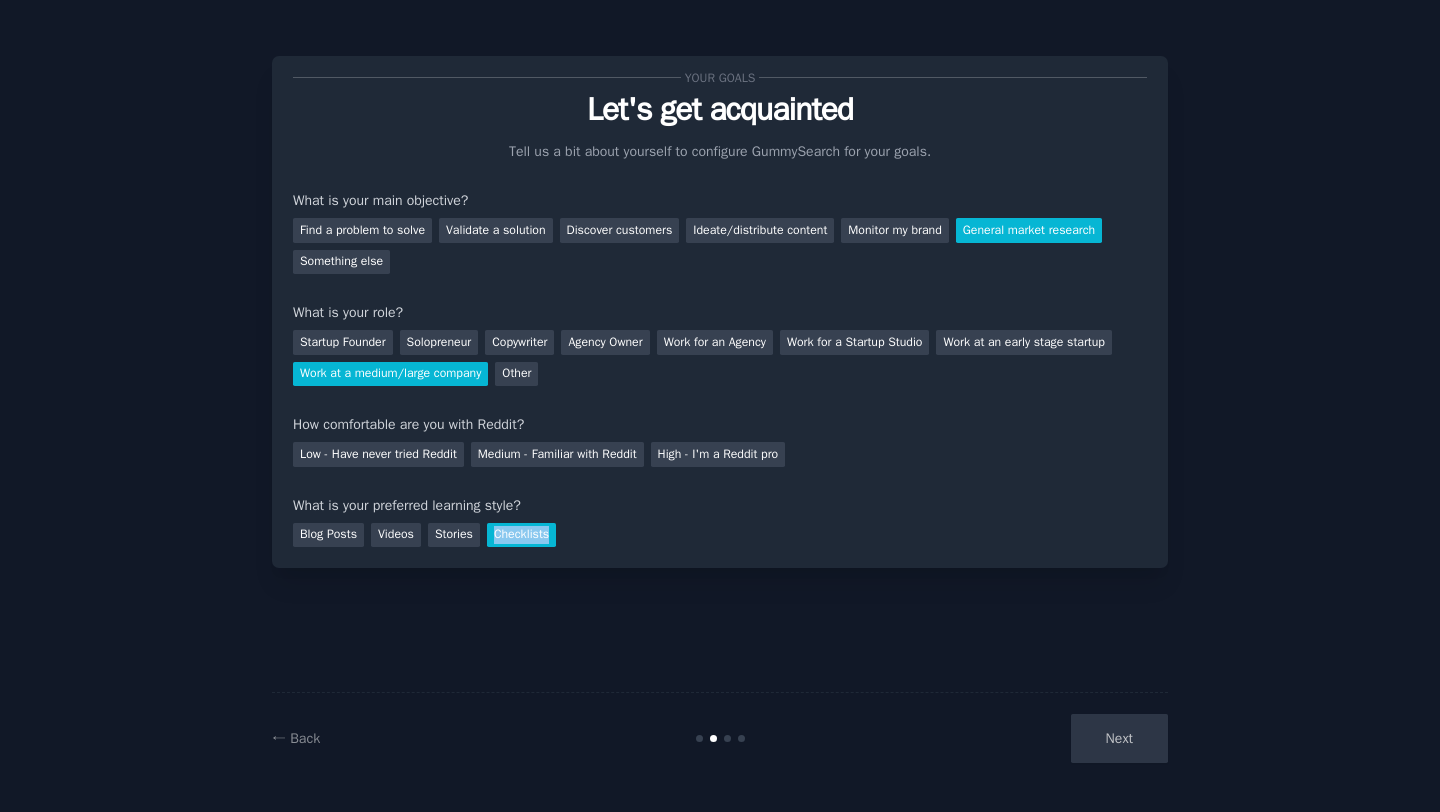 click on "Checklists" at bounding box center (521, 535) 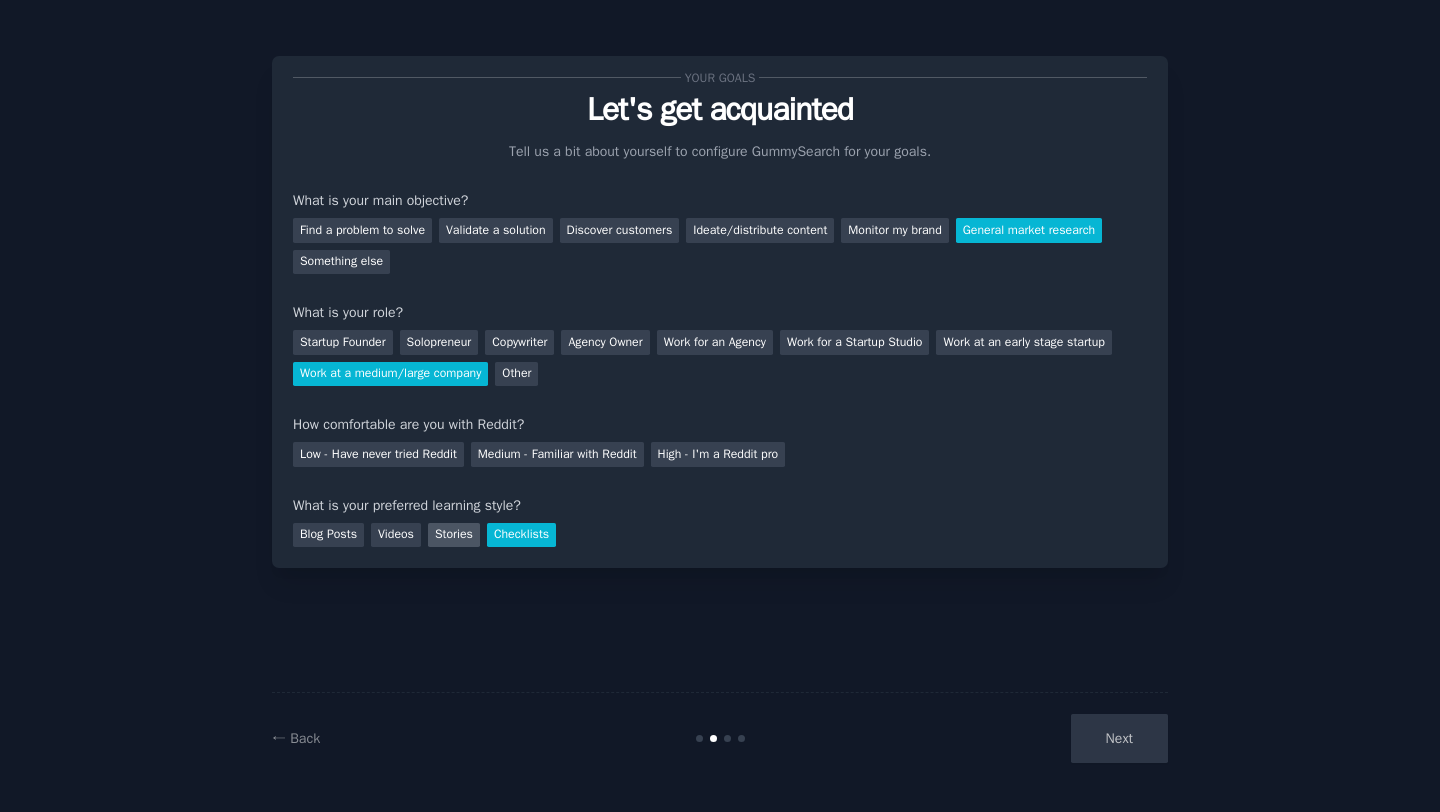 click on "Stories" at bounding box center (454, 535) 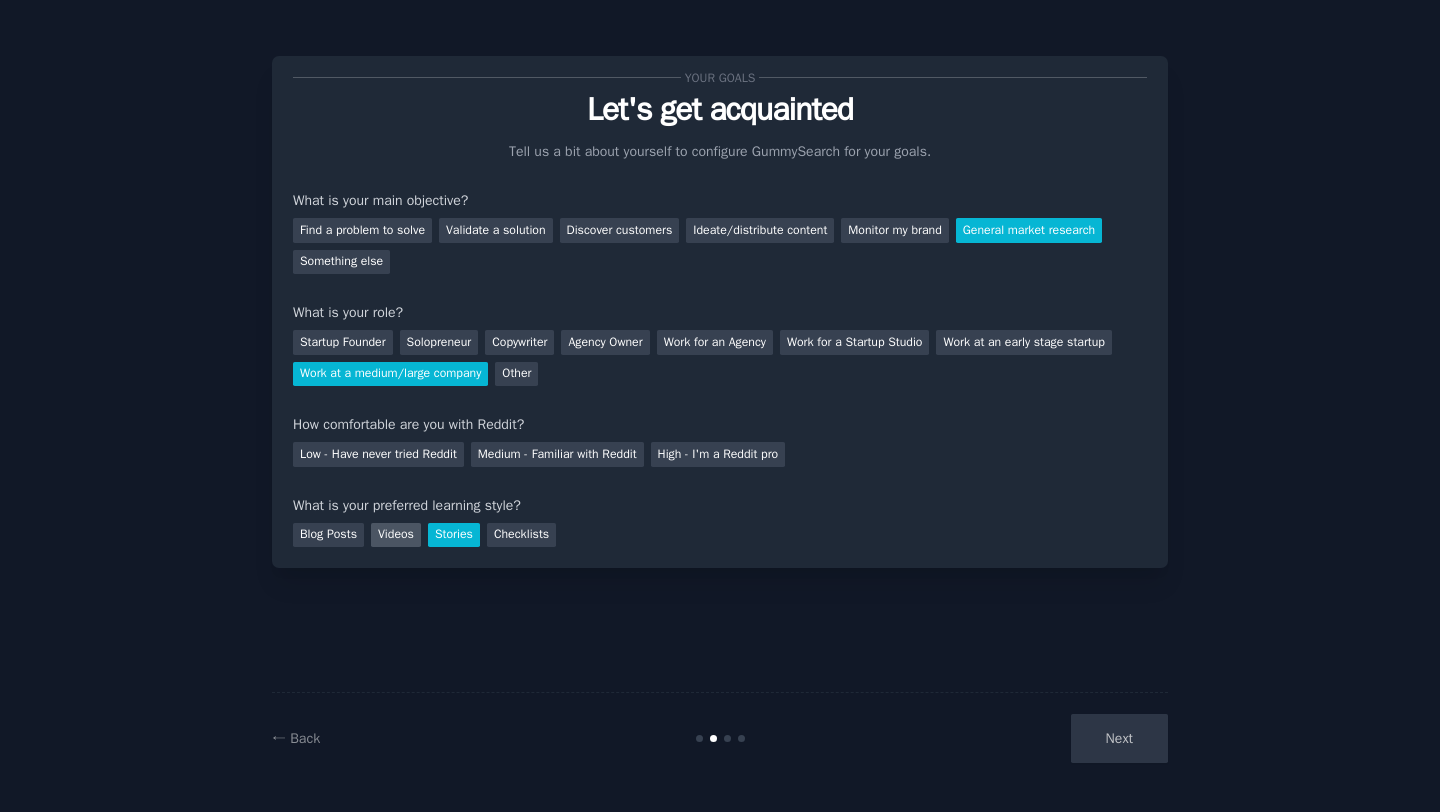 click on "Videos" at bounding box center (396, 535) 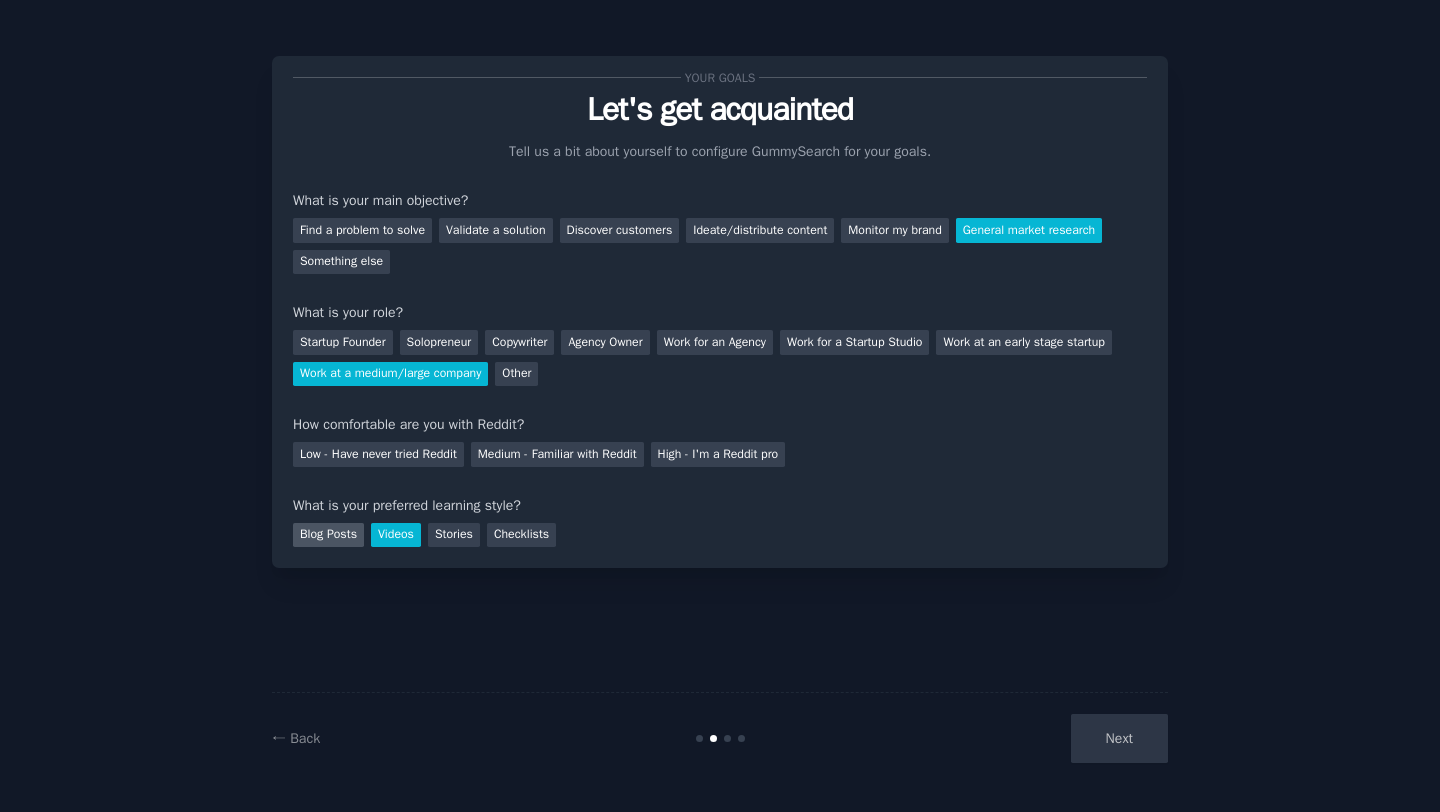 click on "Blog Posts" at bounding box center (328, 535) 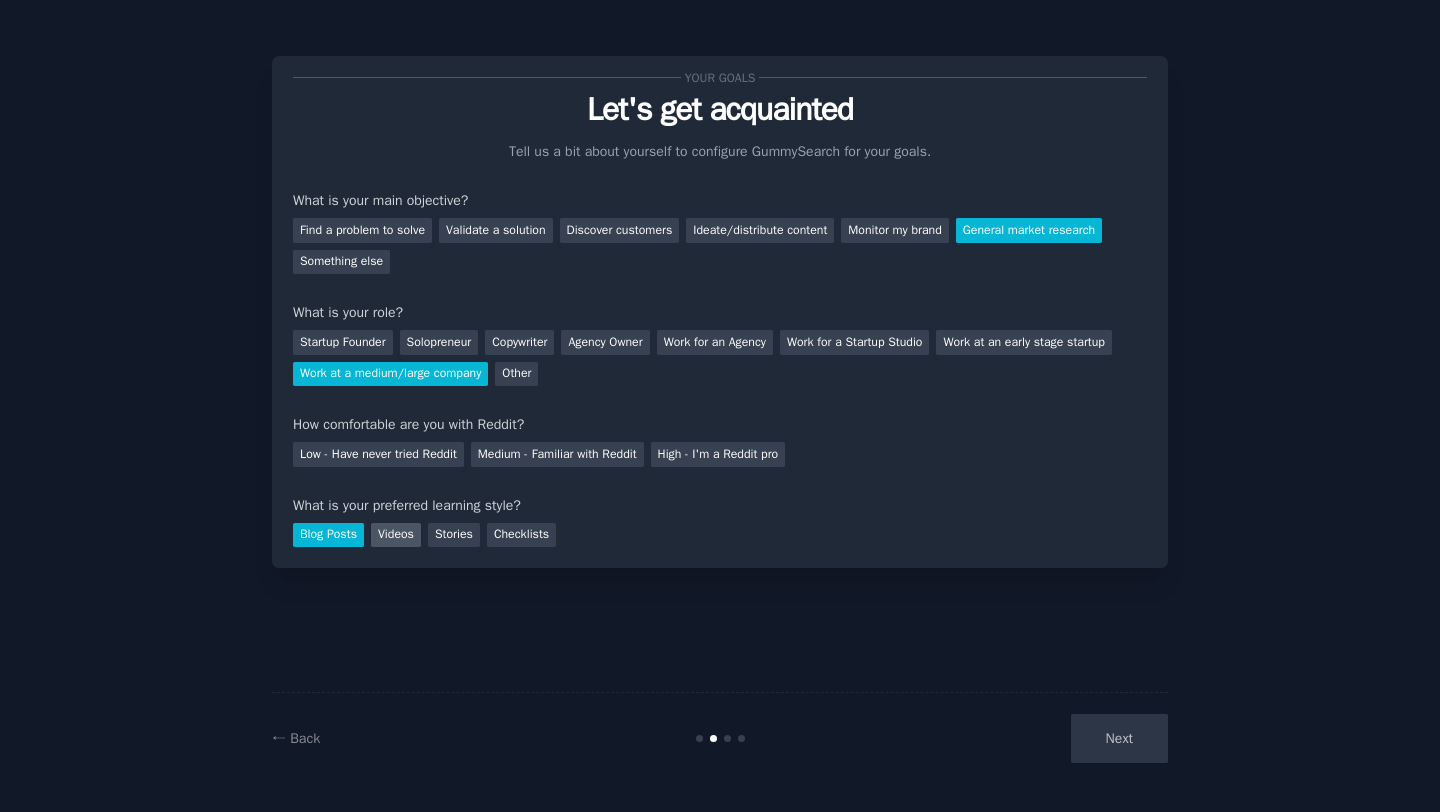 click on "Videos" at bounding box center [396, 535] 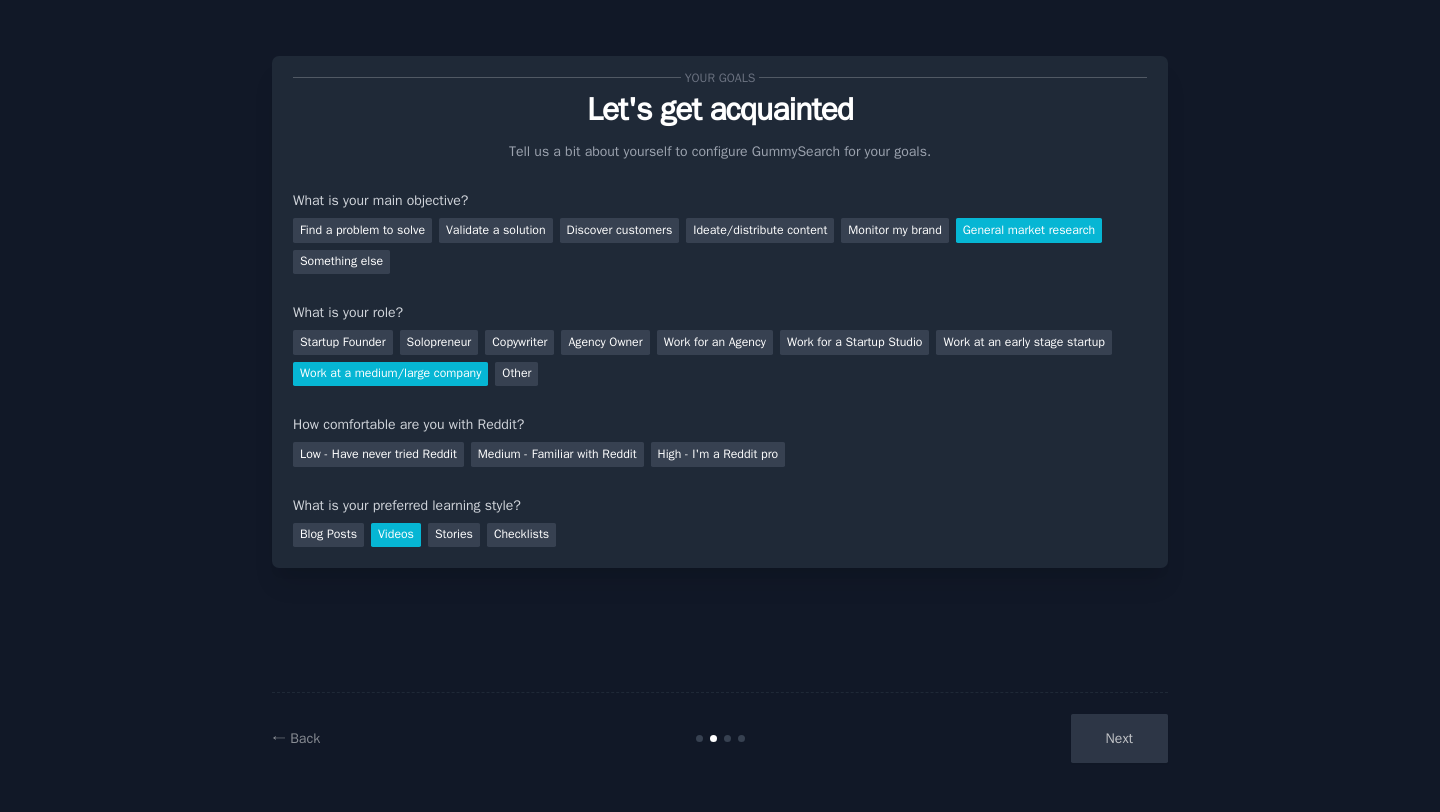 click on "Your goals Let's get acquainted Tell us a bit about yourself to configure GummySearch for your goals. What is your main objective? Find a problem to solve Validate a solution Discover customers Ideate/distribute content Monitor my brand General market research Something else What is your role? Startup Founder Solopreneur Copywriter Agency Owner Work for an Agency Work for a Startup Studio Work at an early stage startup Work at a medium/large company Other How comfortable are you with Reddit? Low - Have never tried Reddit Medium - Familiar with Reddit High - I'm a Reddit pro What is your preferred learning style? Blog Posts Videos Stories Checklists" at bounding box center (720, 312) 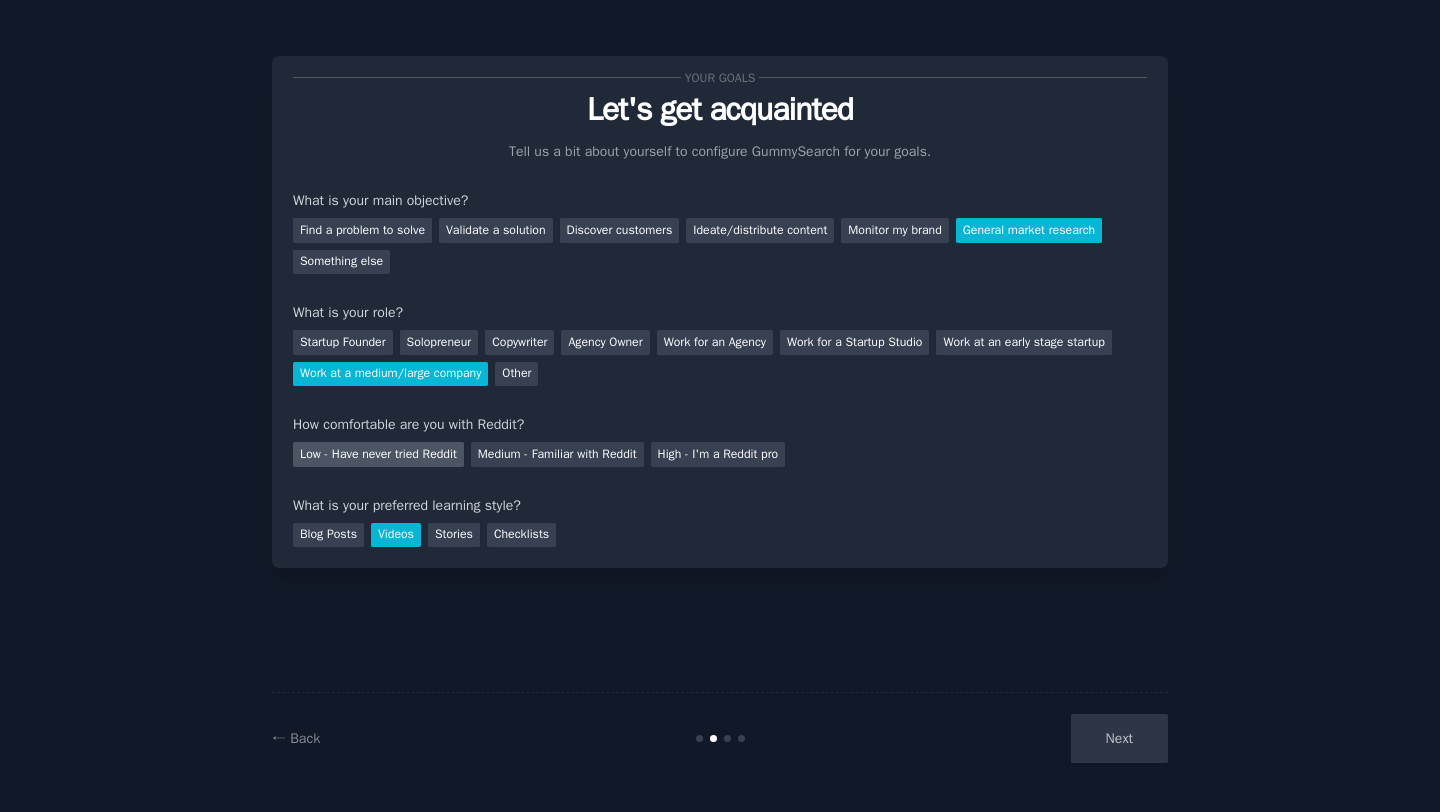 click on "Low - Have never tried Reddit" at bounding box center (378, 454) 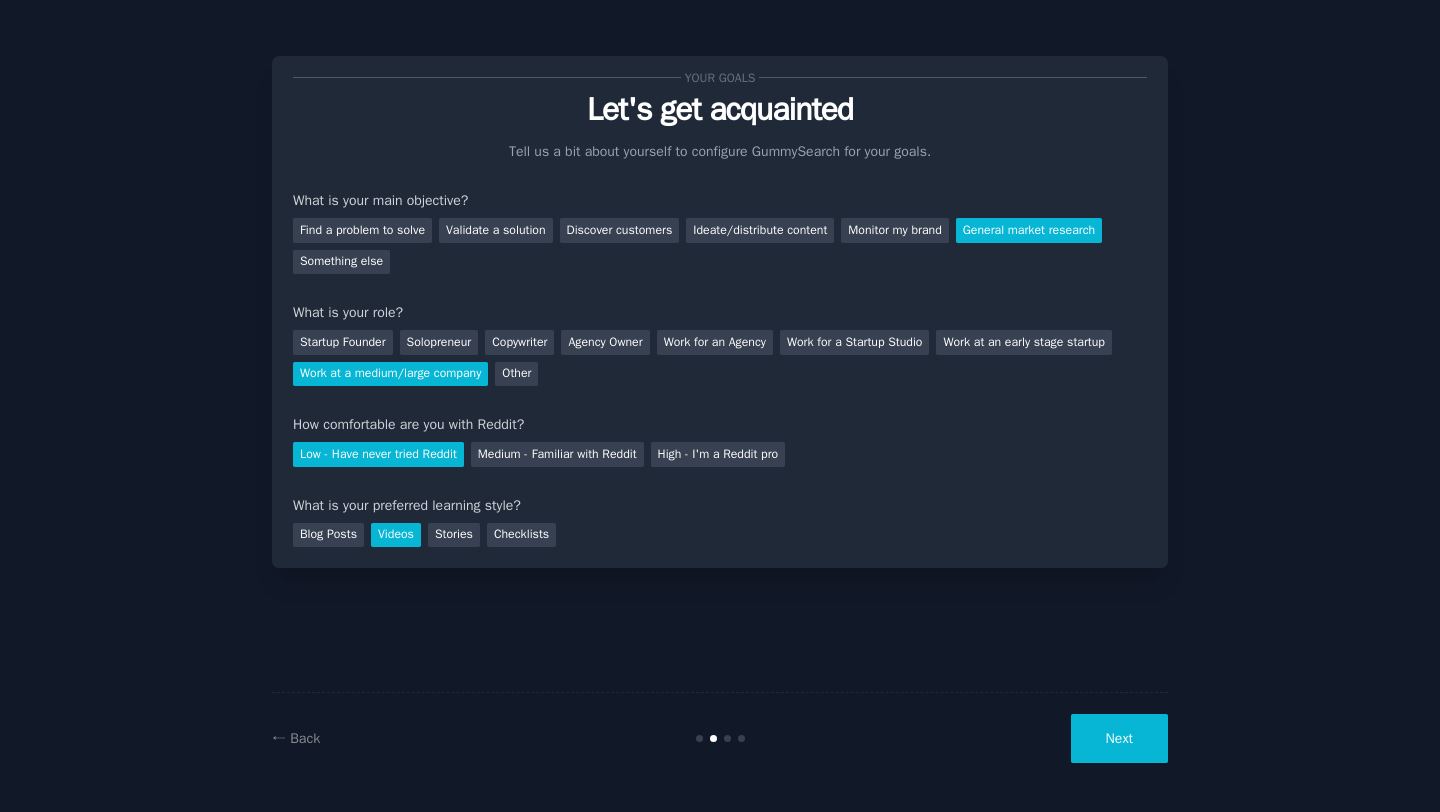 click on "Next" at bounding box center [1119, 738] 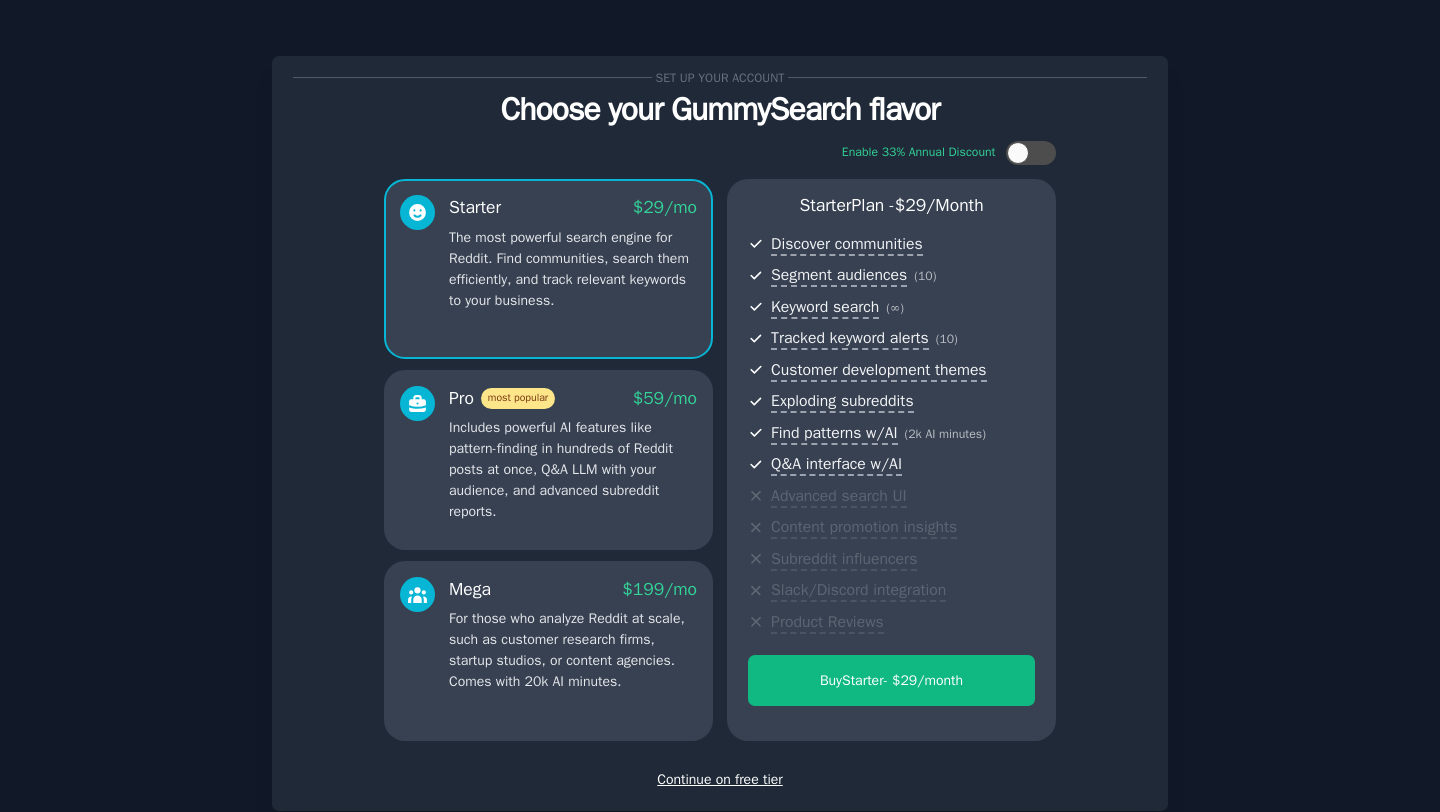 scroll, scrollTop: 119, scrollLeft: 0, axis: vertical 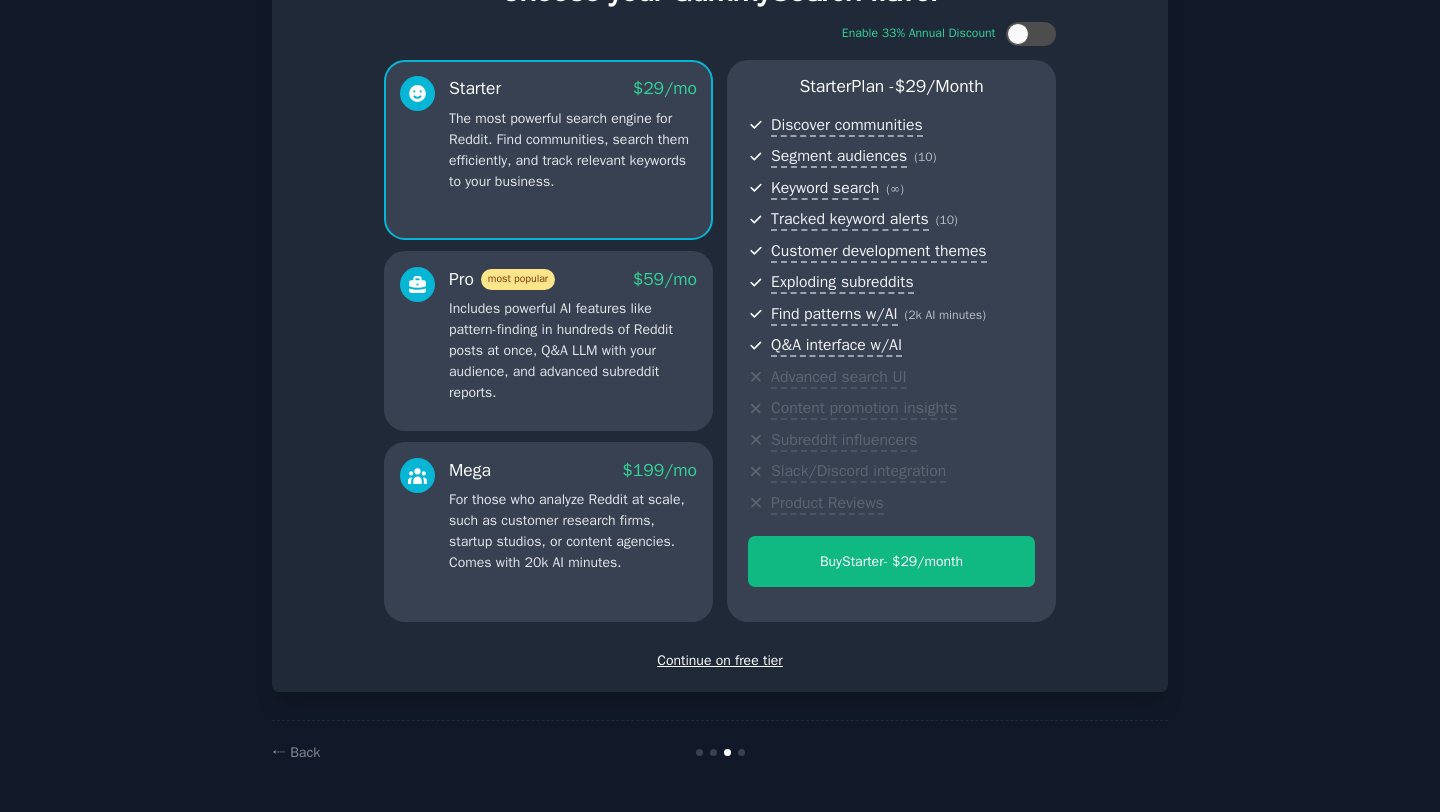 click on "Continue on free tier" at bounding box center (720, 660) 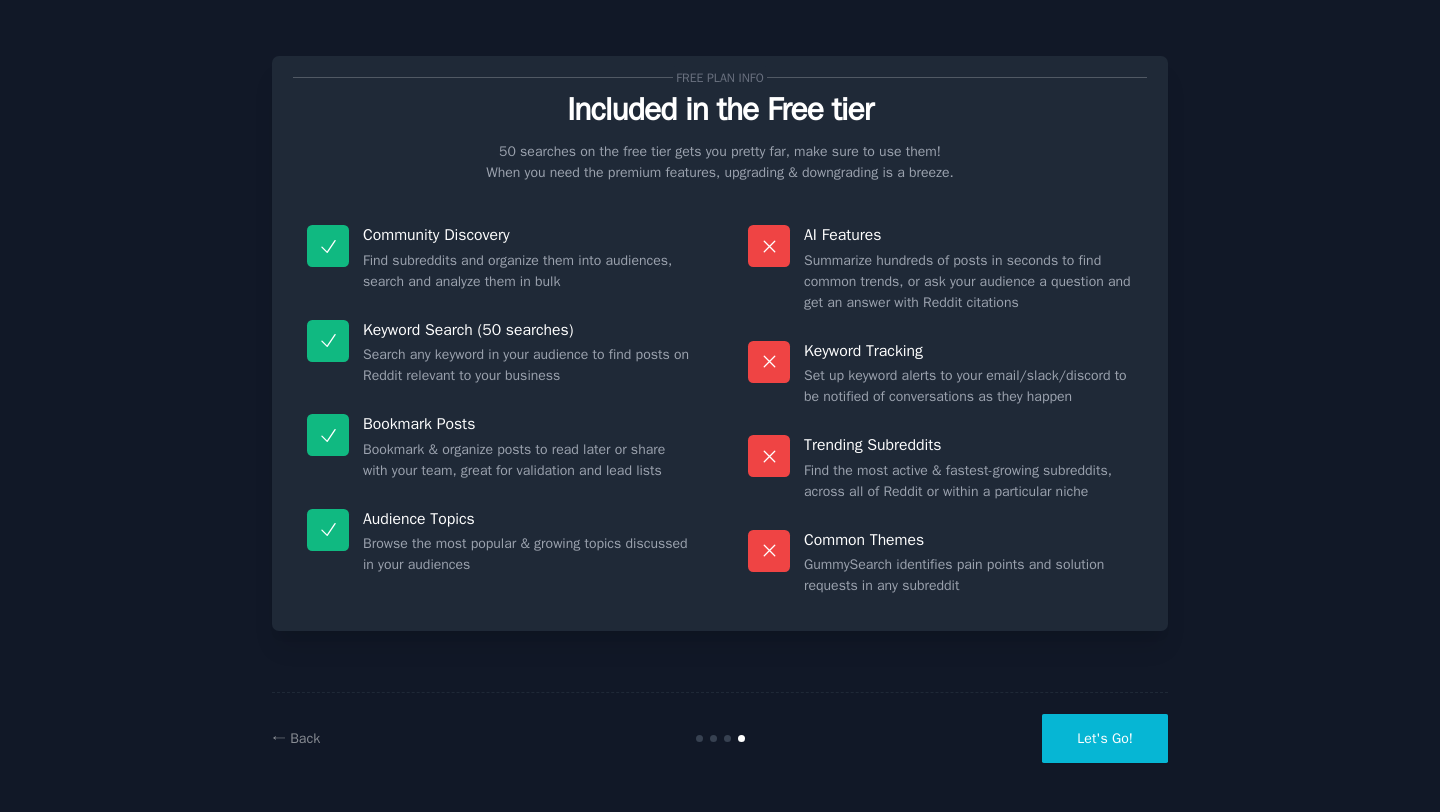 click on "Let's Go!" at bounding box center [1105, 738] 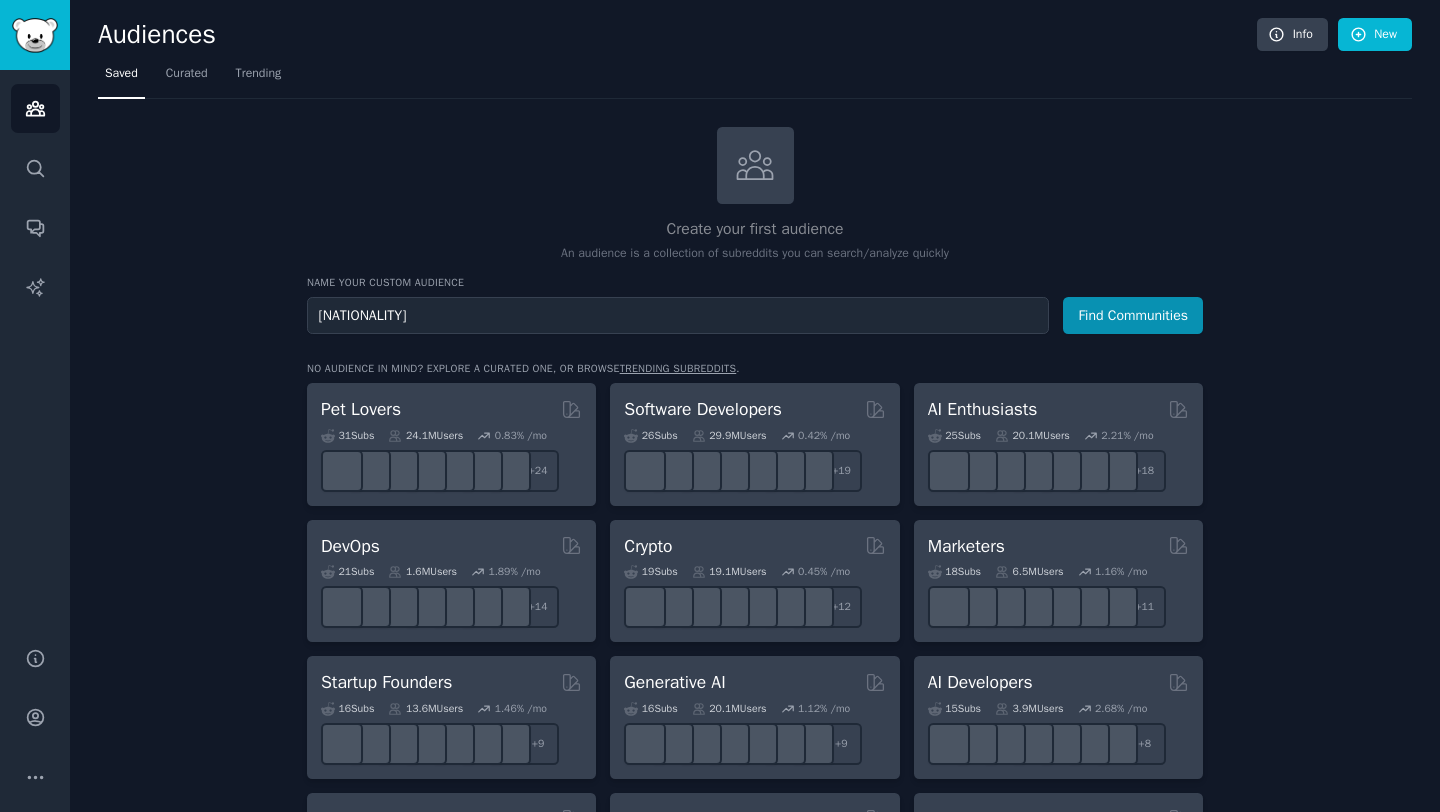 type on "[NATIONALITY]" 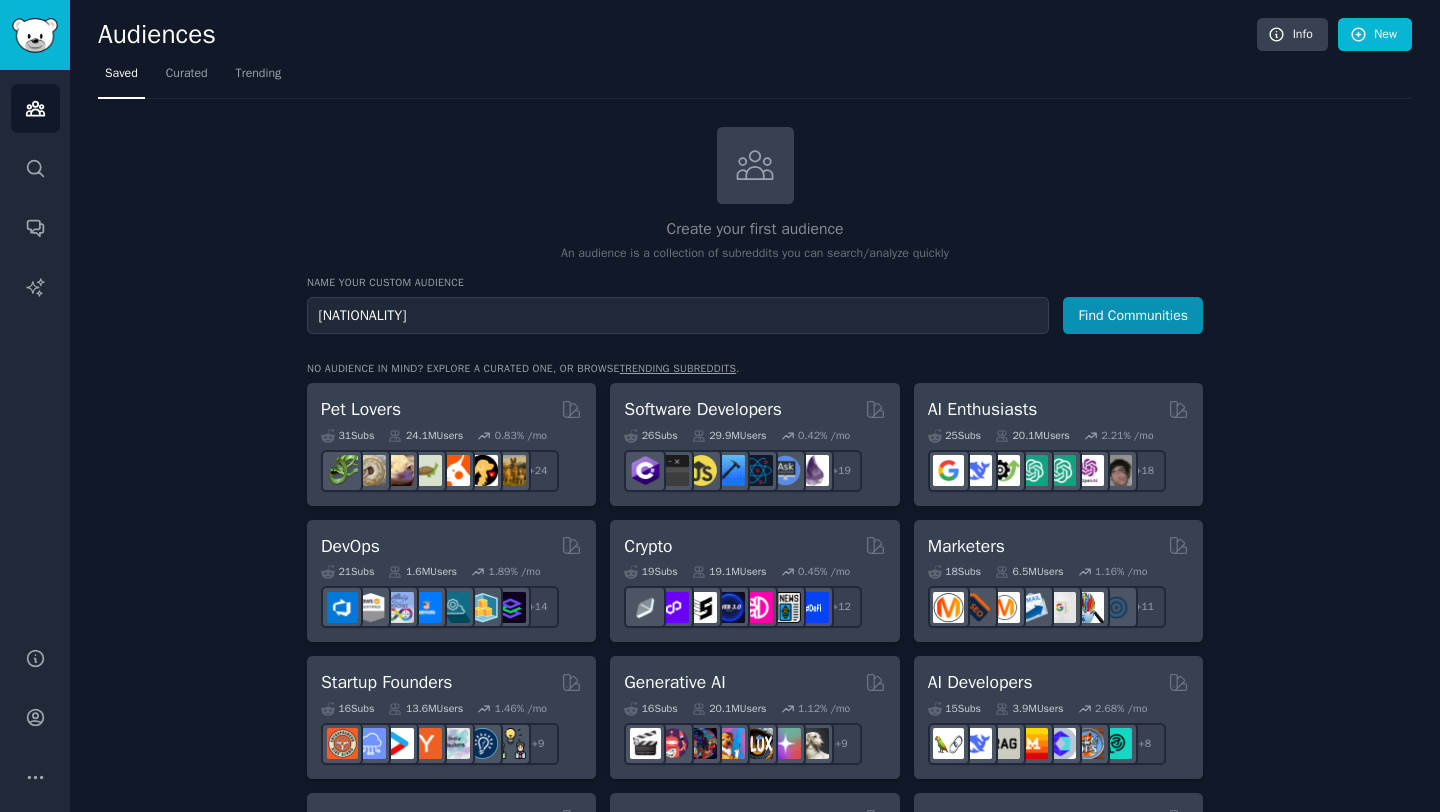 click on "Find Communities" at bounding box center (1133, 315) 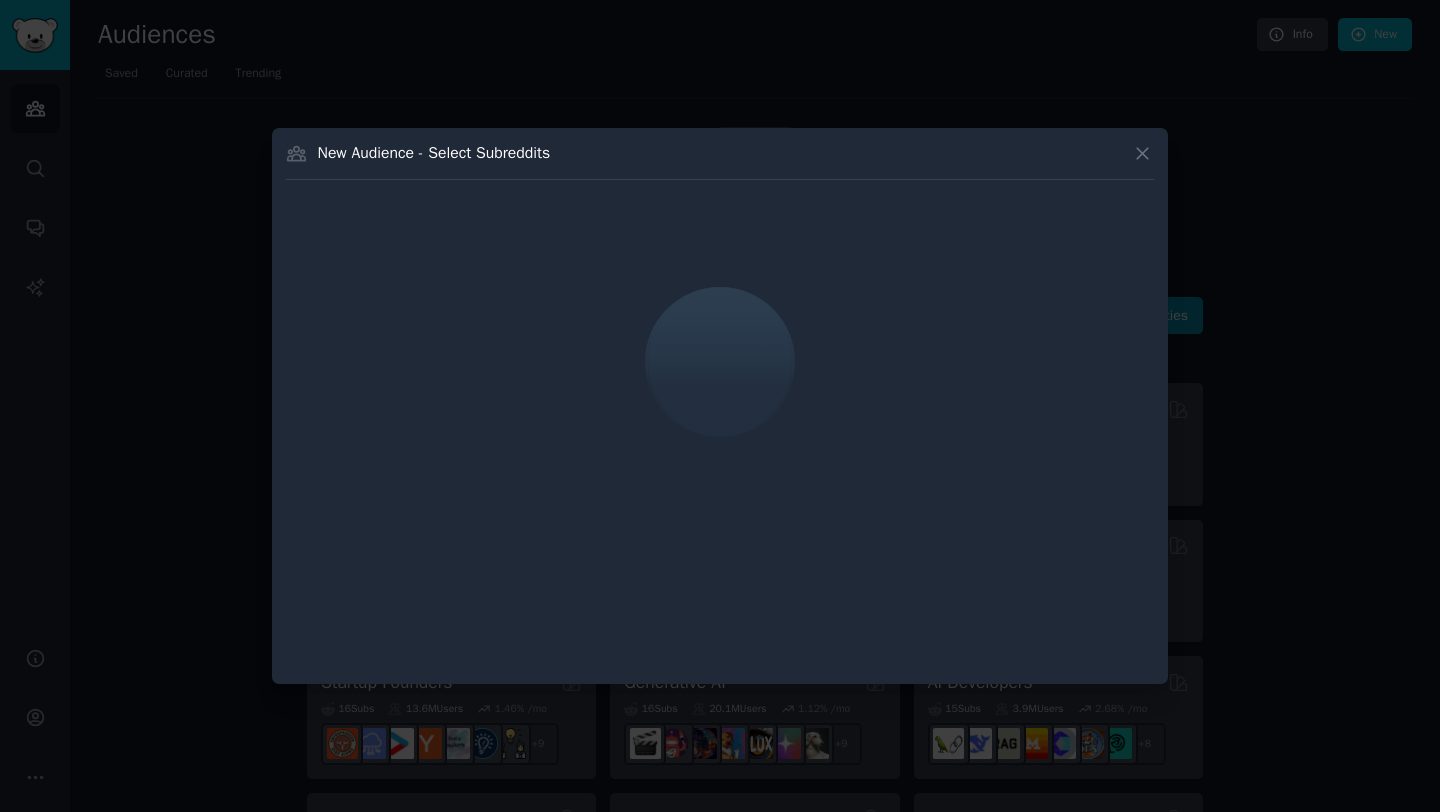 drag, startPoint x: 751, startPoint y: 315, endPoint x: 826, endPoint y: 344, distance: 80.411446 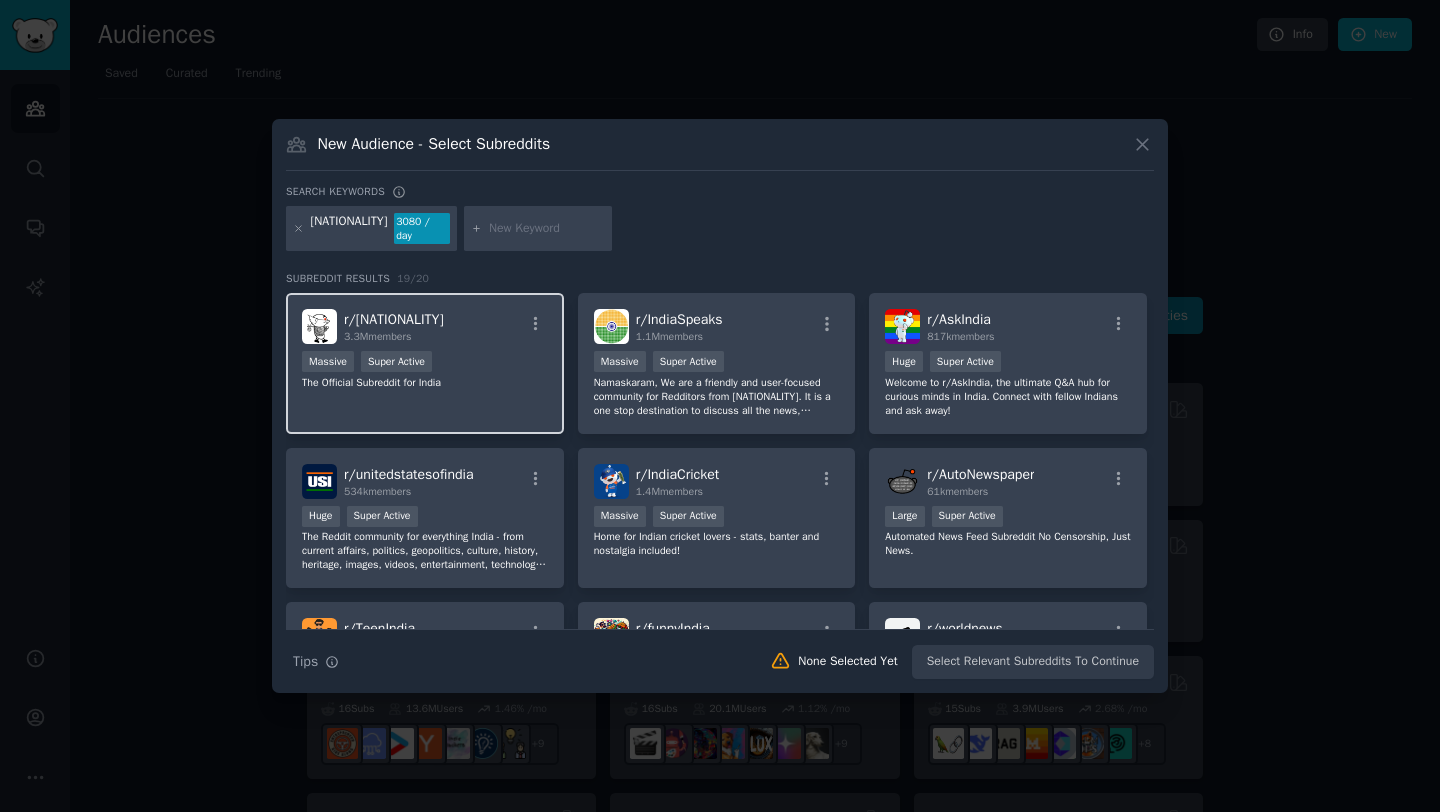 click on "r/ india 3.3M  members" at bounding box center [425, 326] 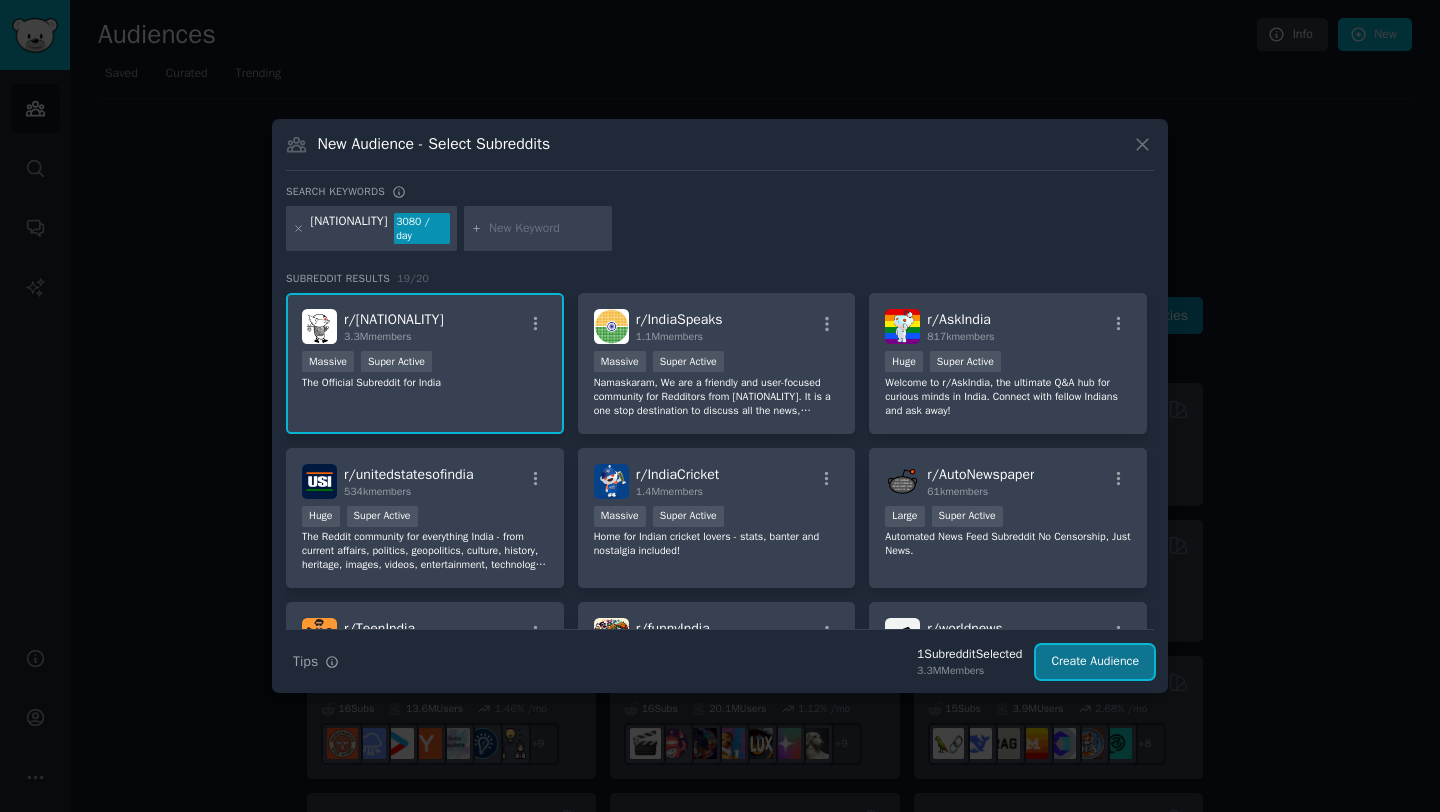 click on "Create Audience" at bounding box center (1095, 662) 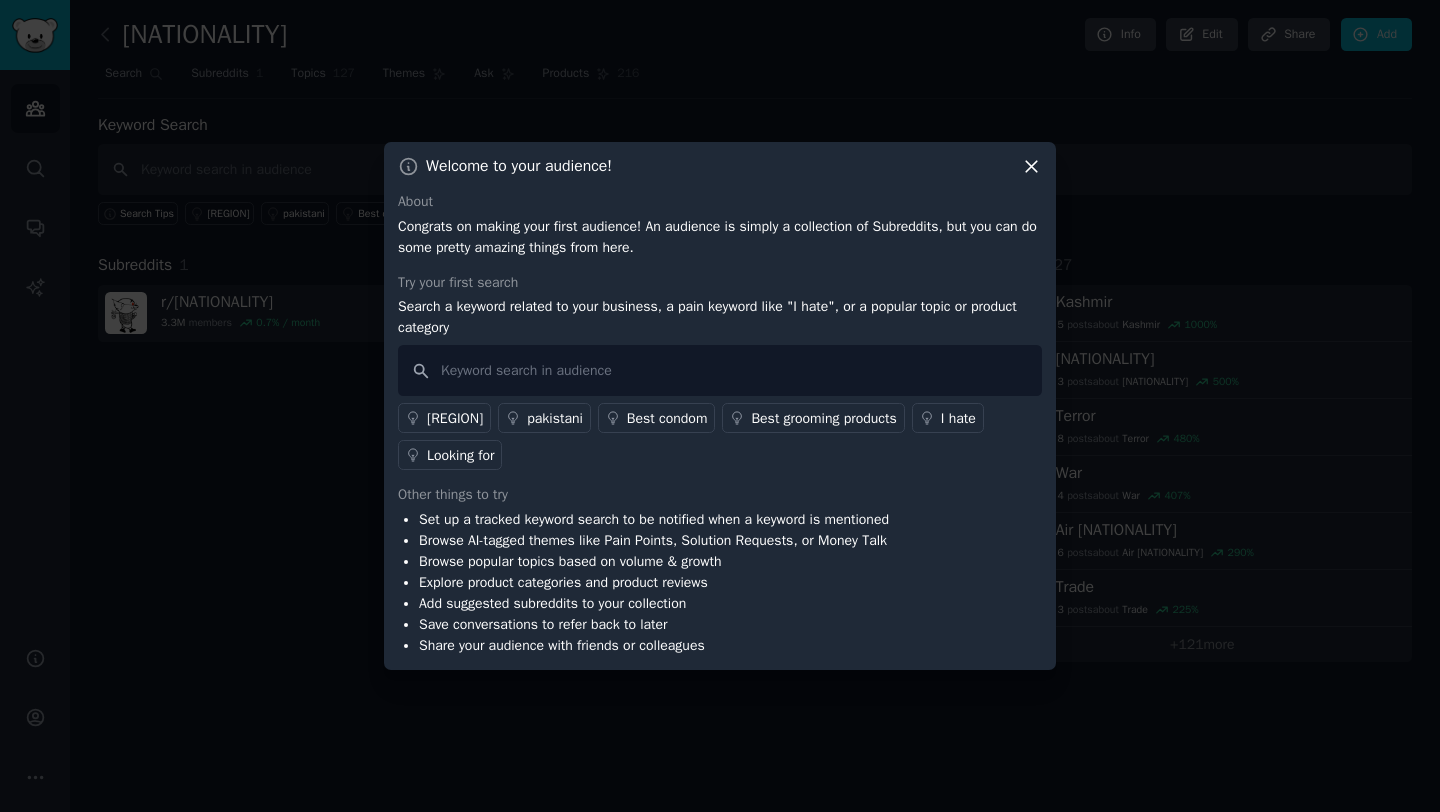 click 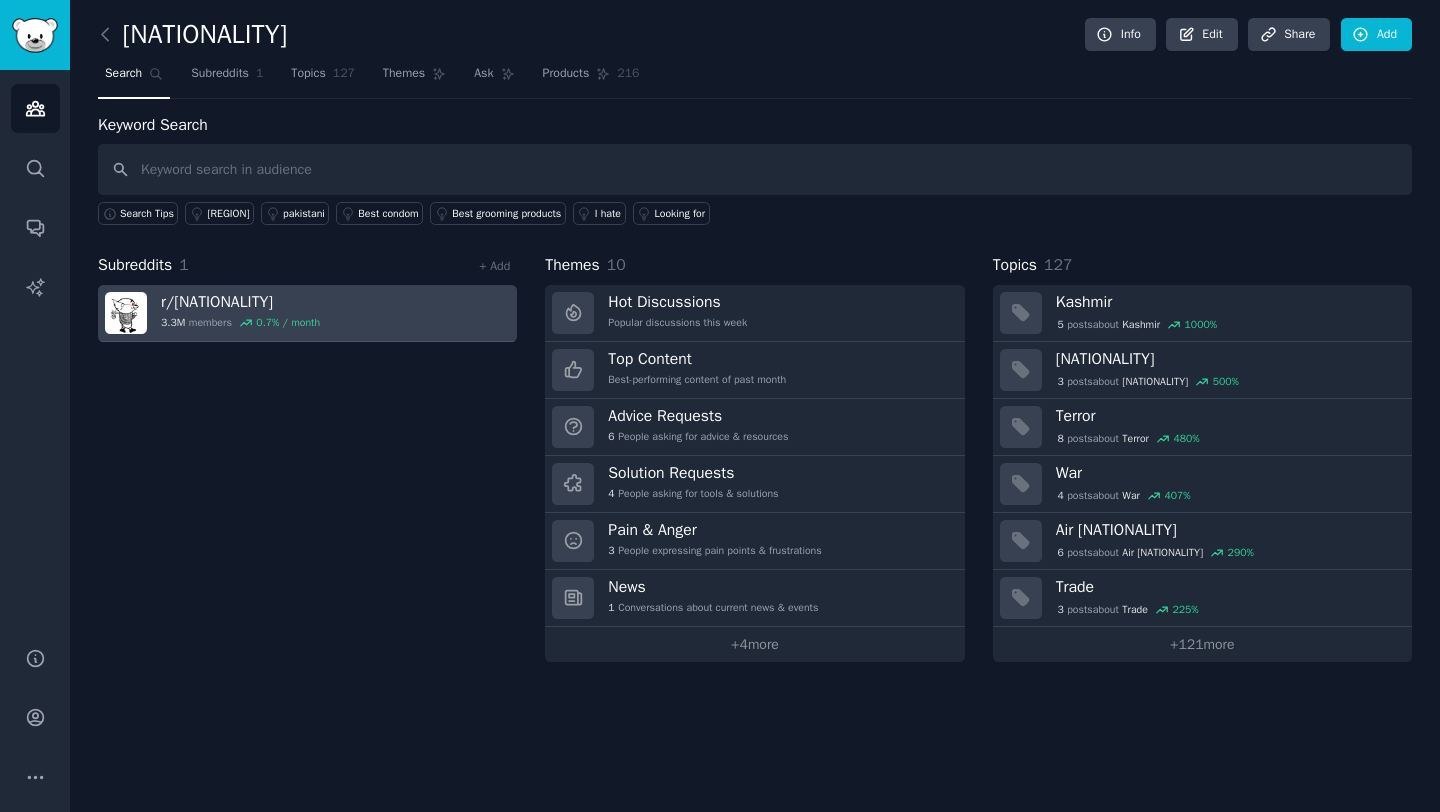 click on "r/ india 3.3M  members 0.7 % / month" at bounding box center [307, 313] 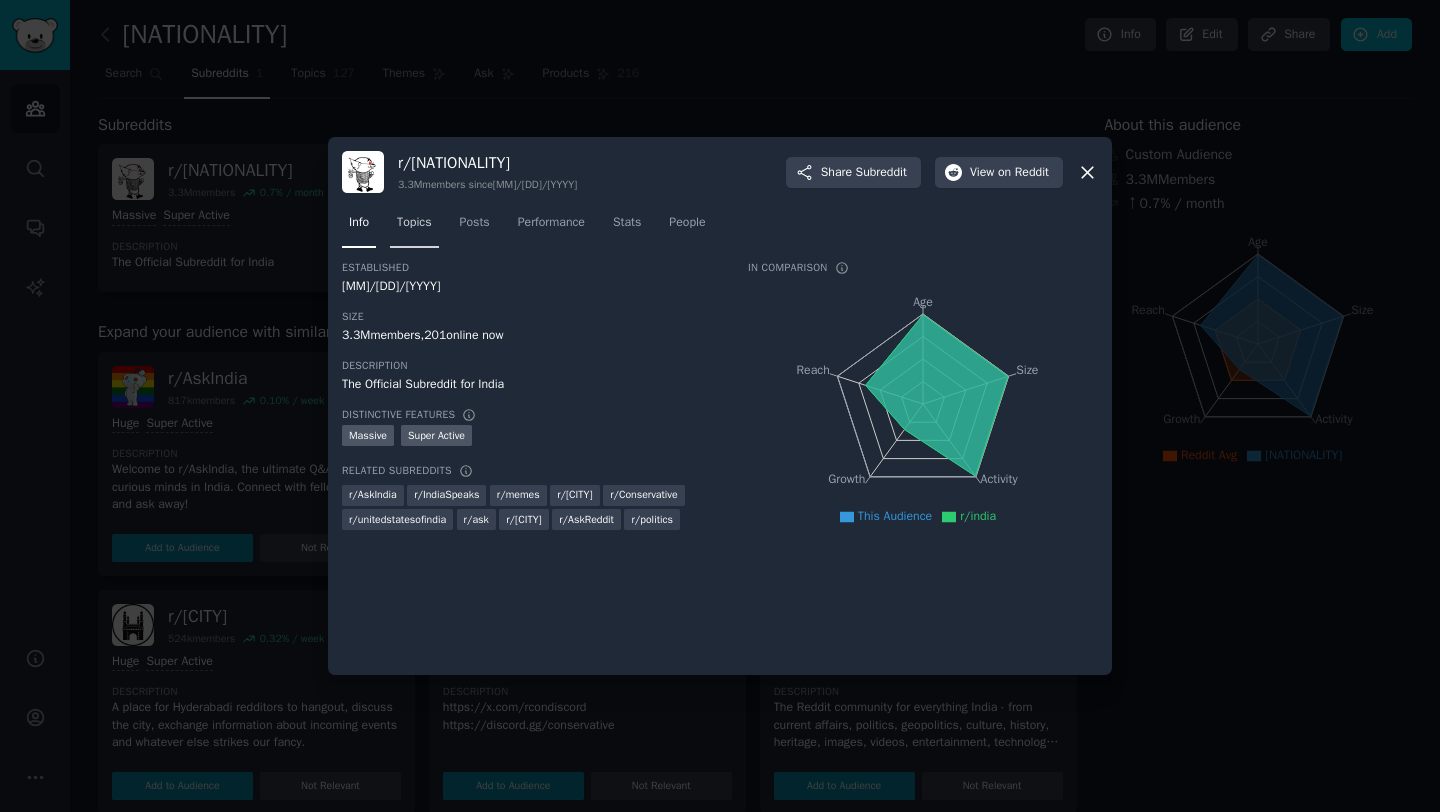 click on "Topics" at bounding box center [414, 227] 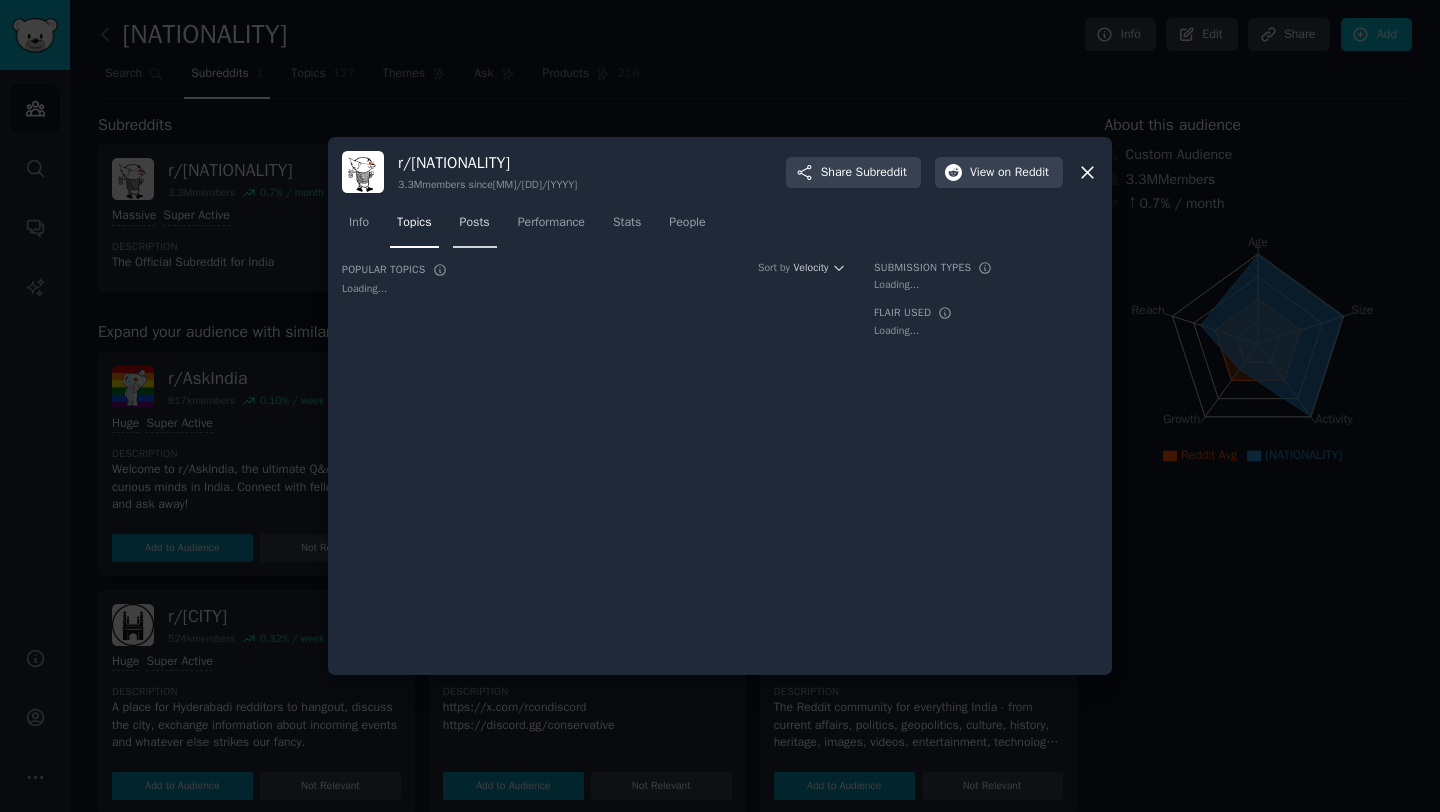 click on "Posts" at bounding box center [475, 227] 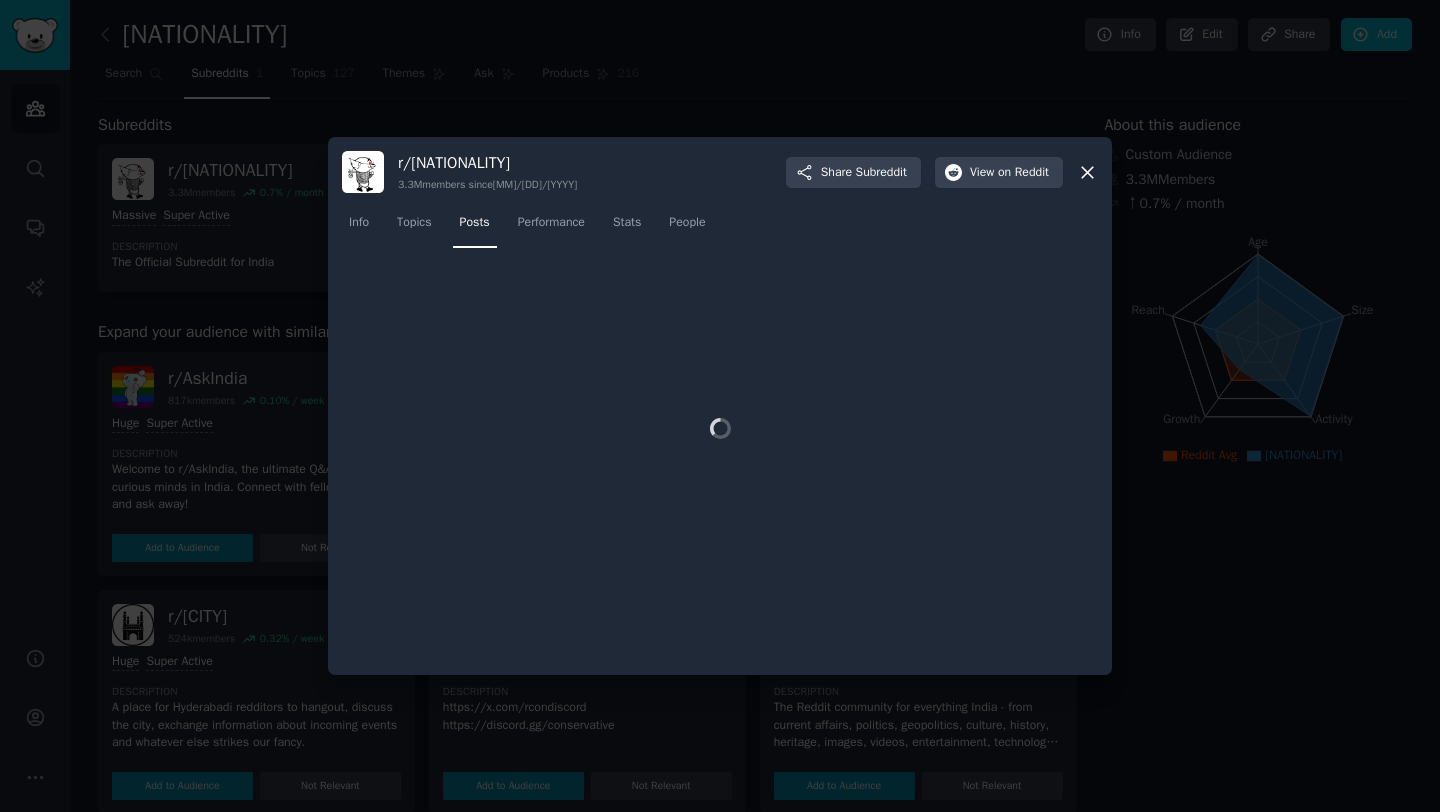 click on "Info Topics Posts Performance Stats People" 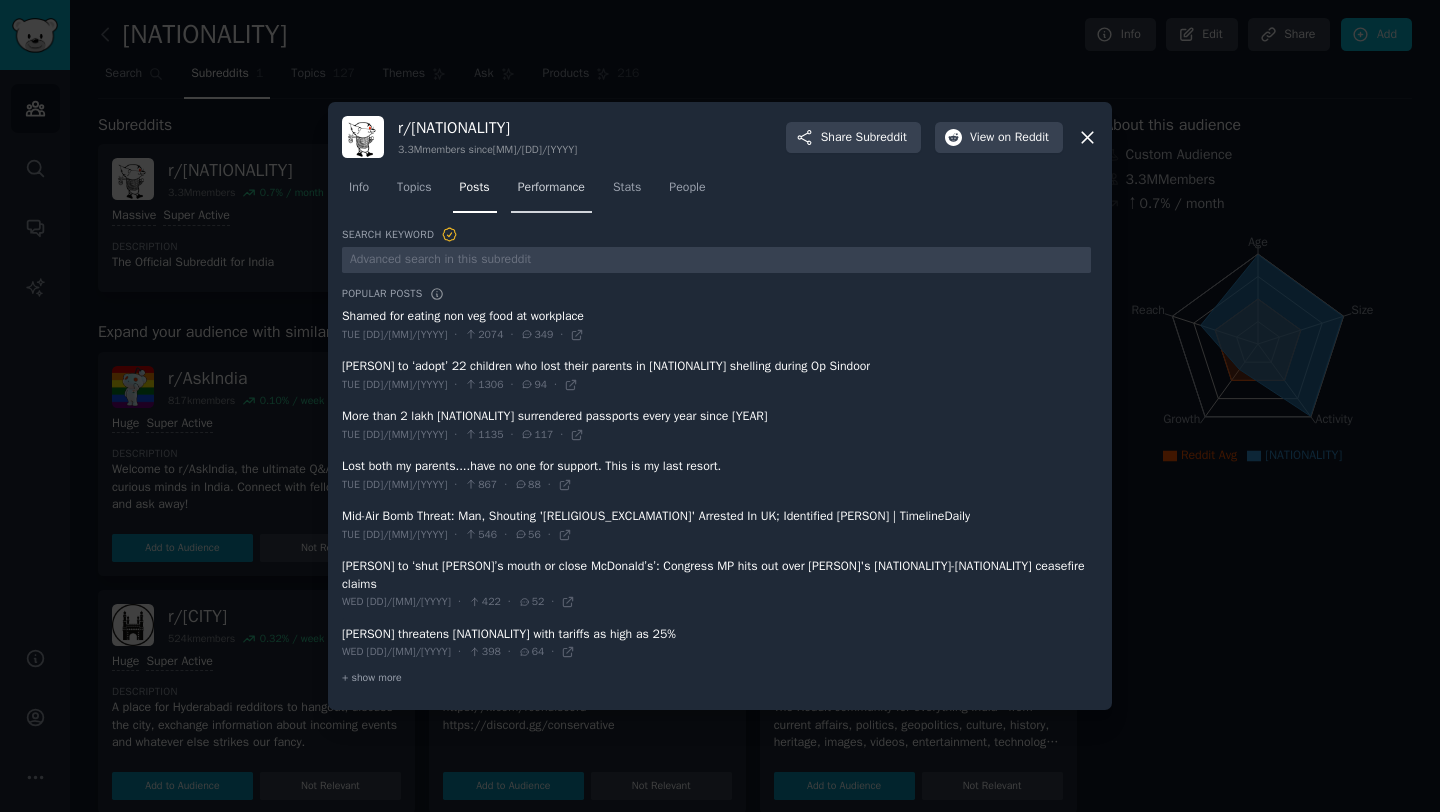 click on "Performance" at bounding box center (551, 192) 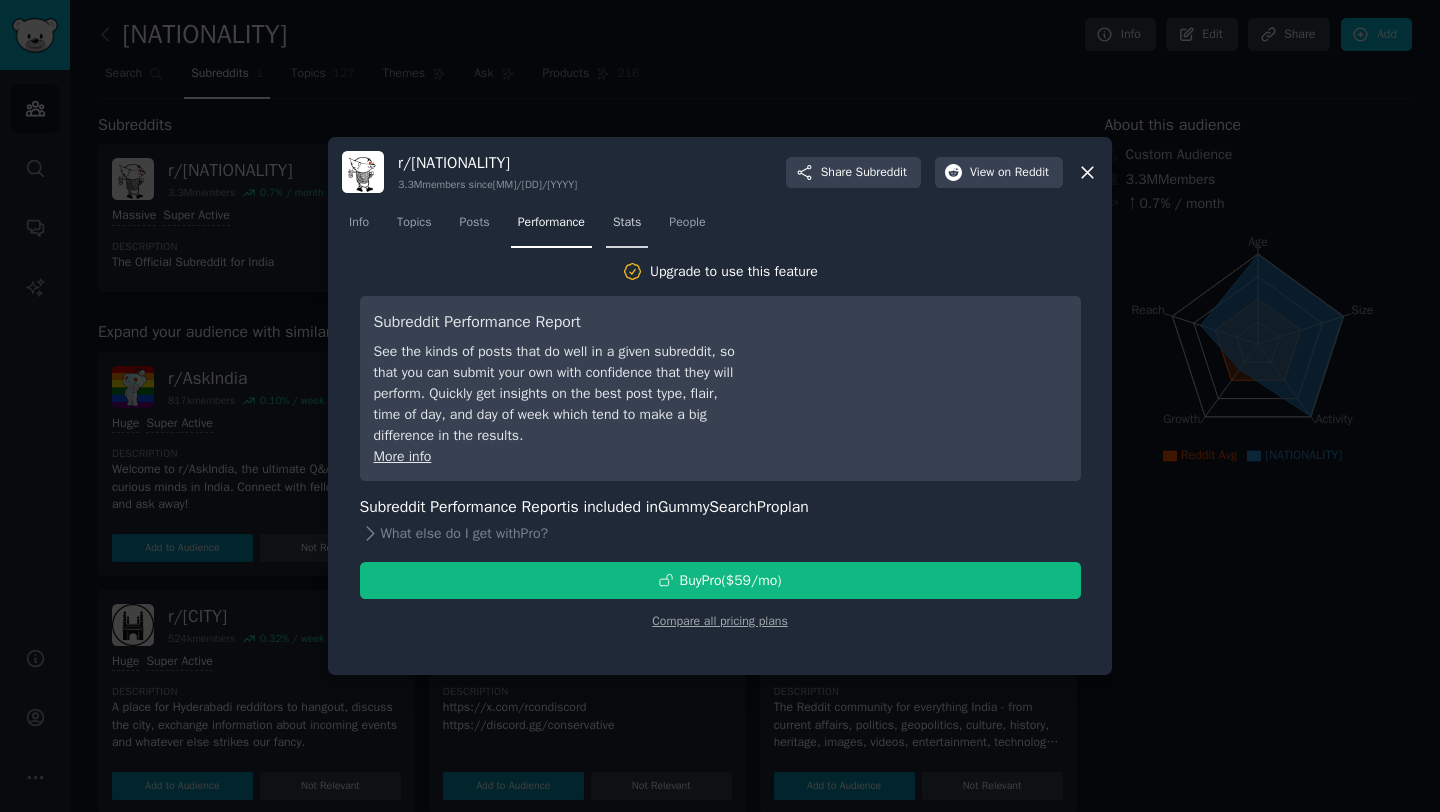 click on "Stats" at bounding box center [627, 227] 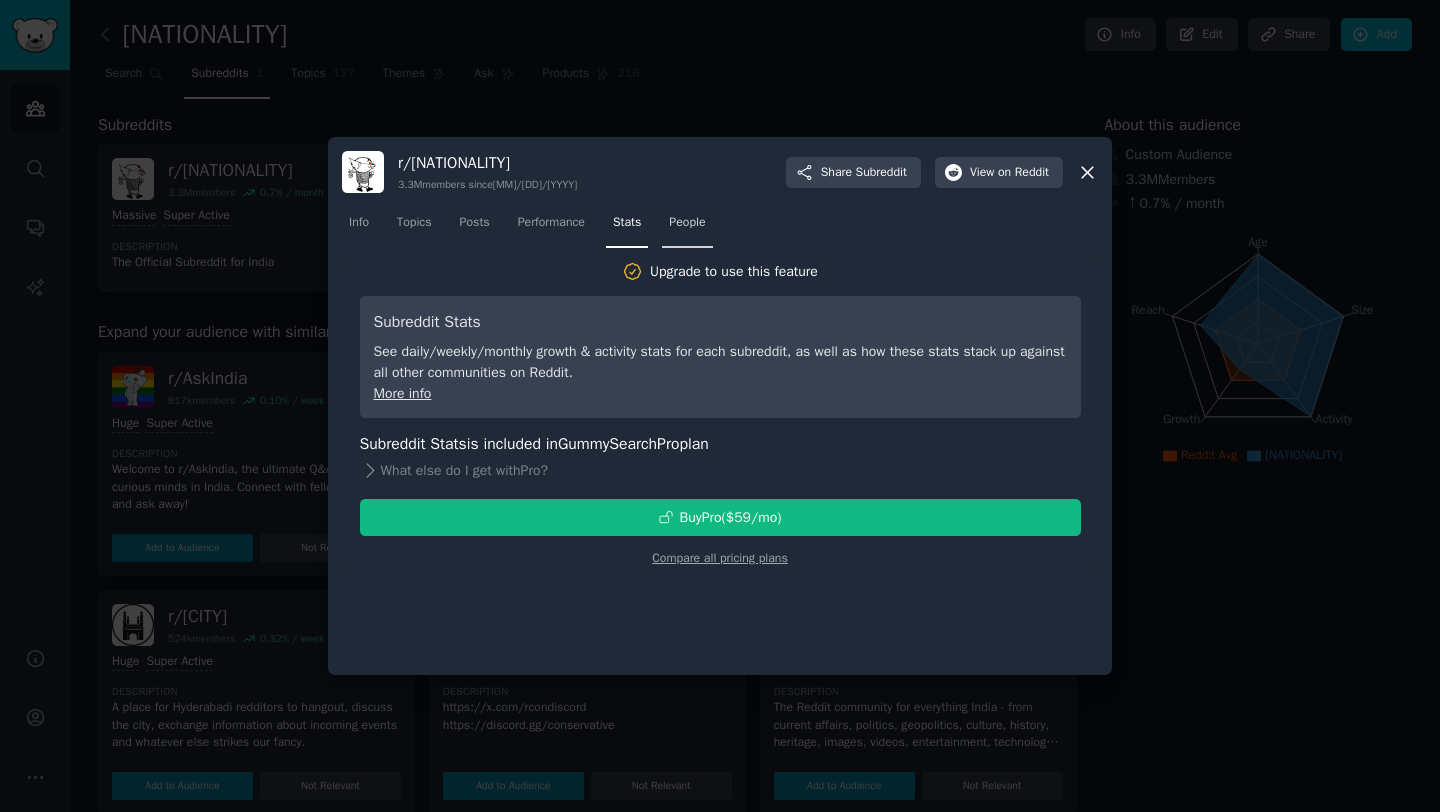 click on "People" at bounding box center (687, 227) 